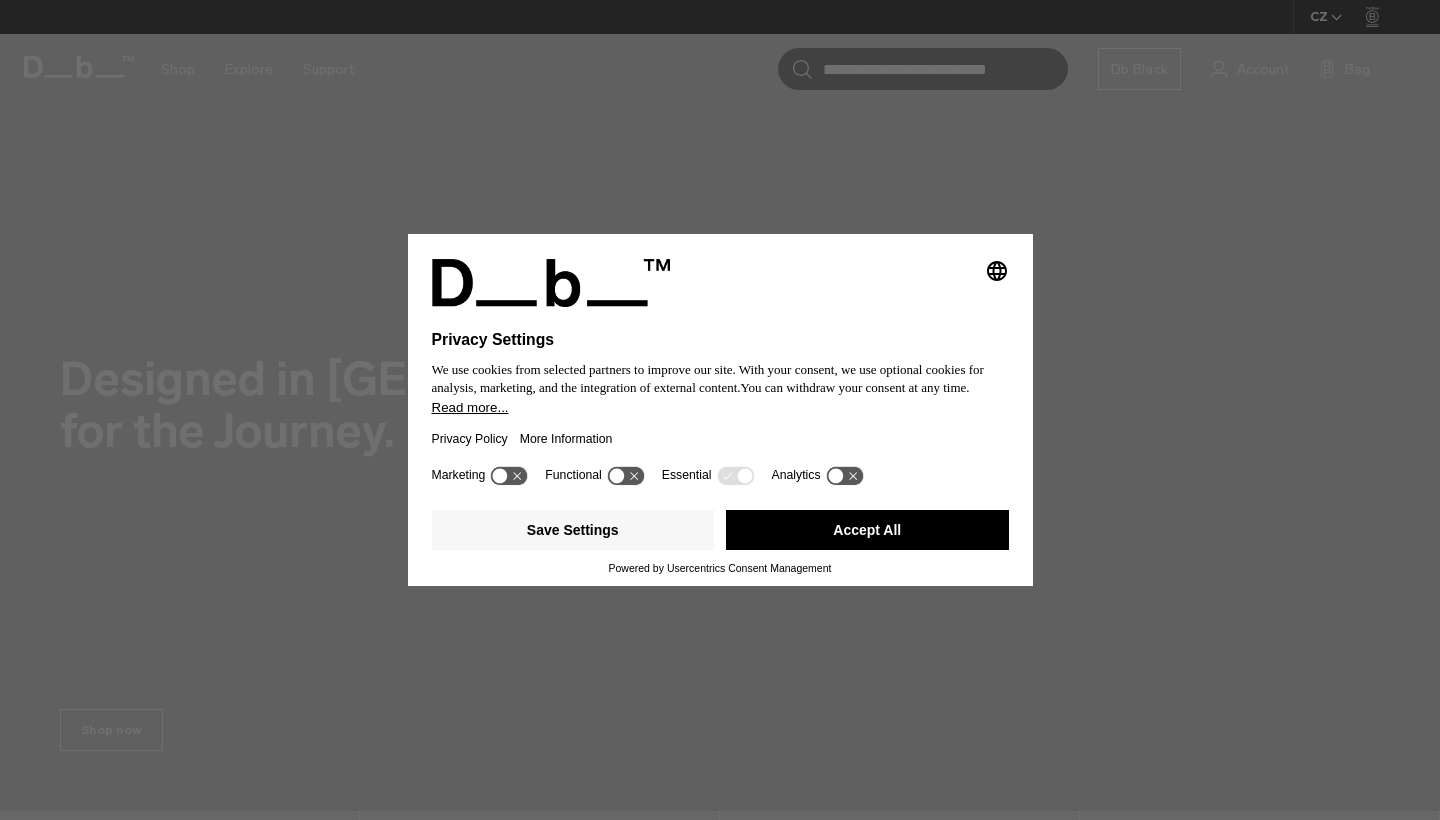 scroll, scrollTop: 0, scrollLeft: 0, axis: both 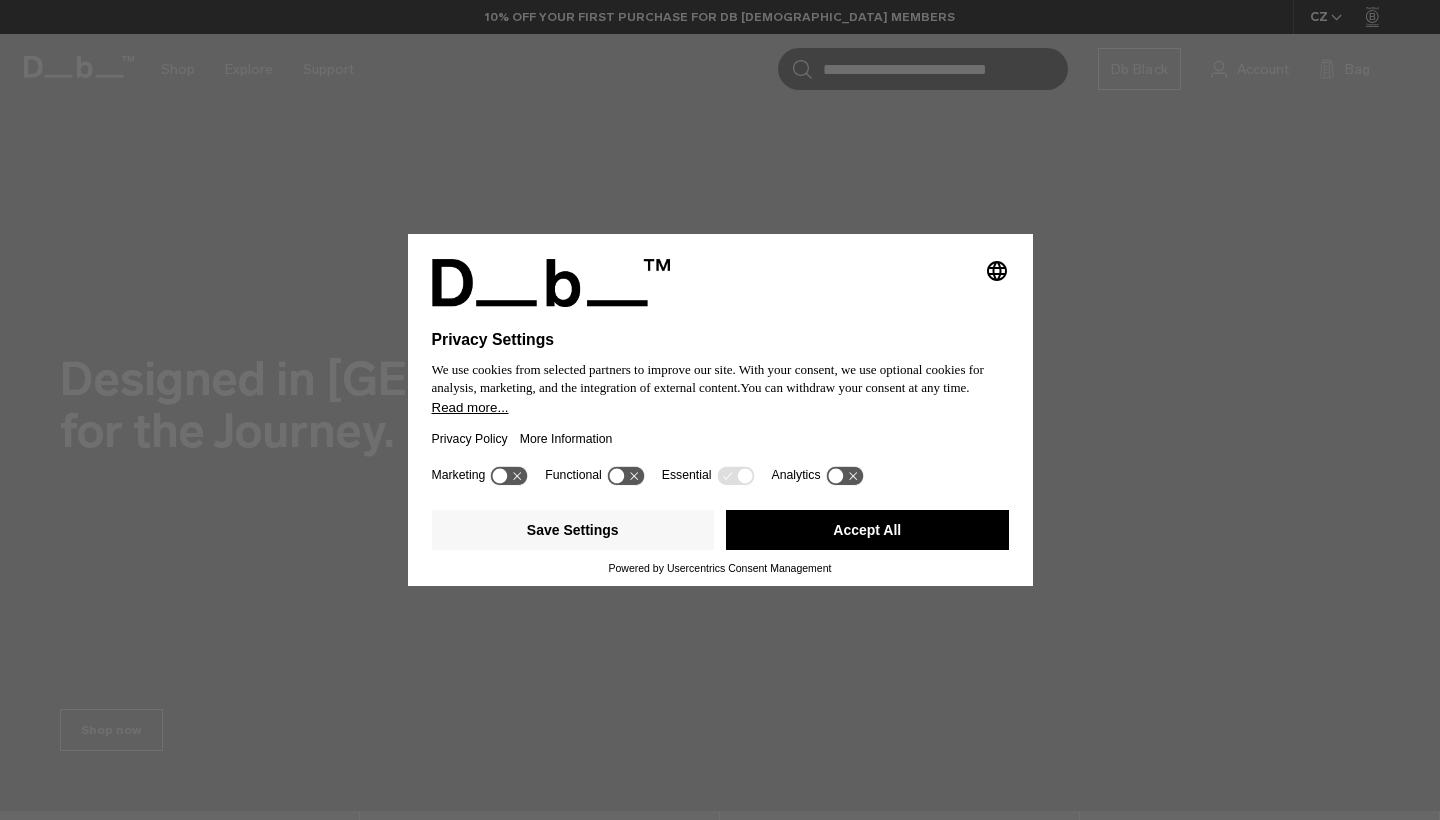 click on "Accept All" at bounding box center [867, 530] 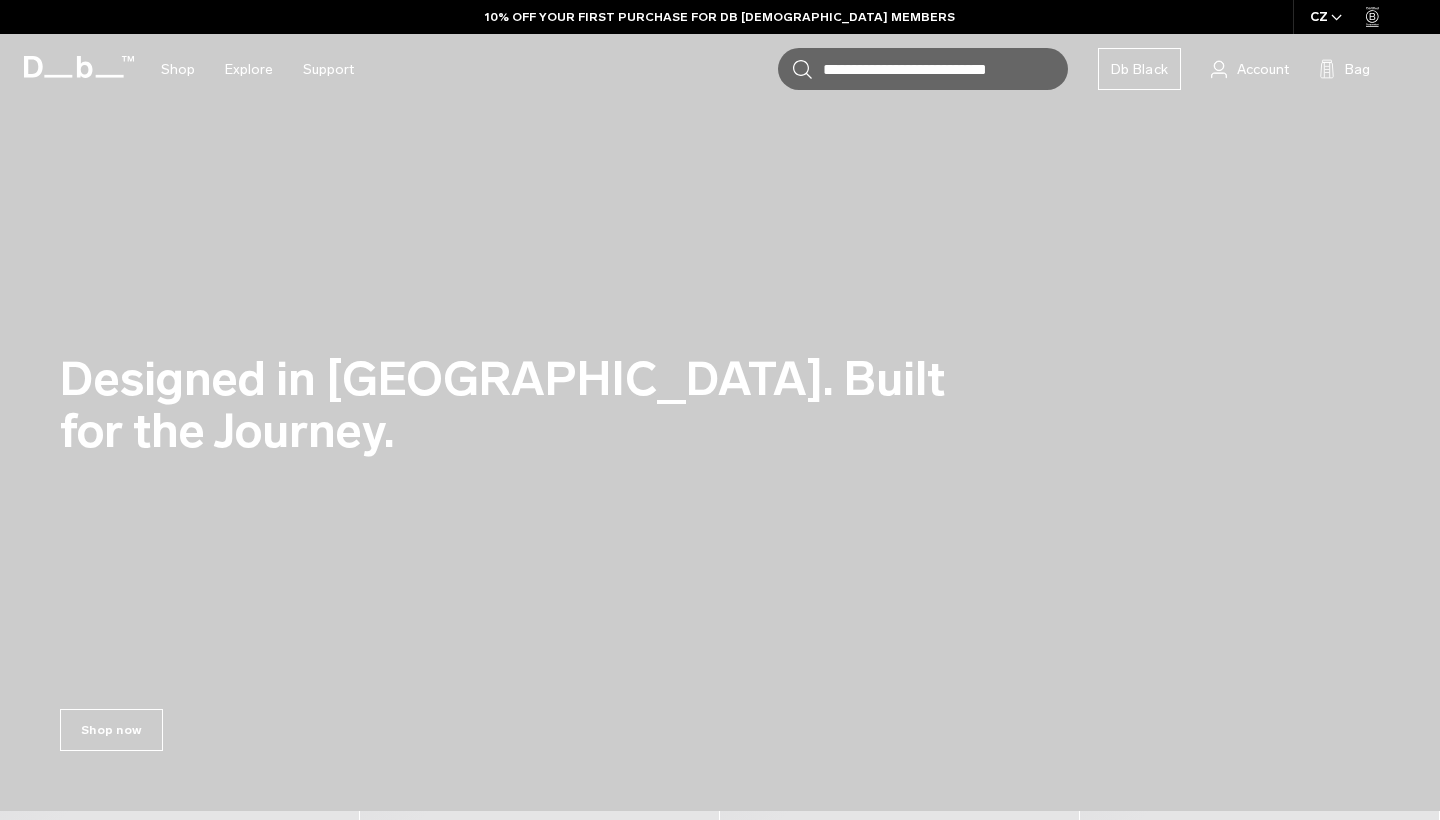scroll, scrollTop: 0, scrollLeft: 0, axis: both 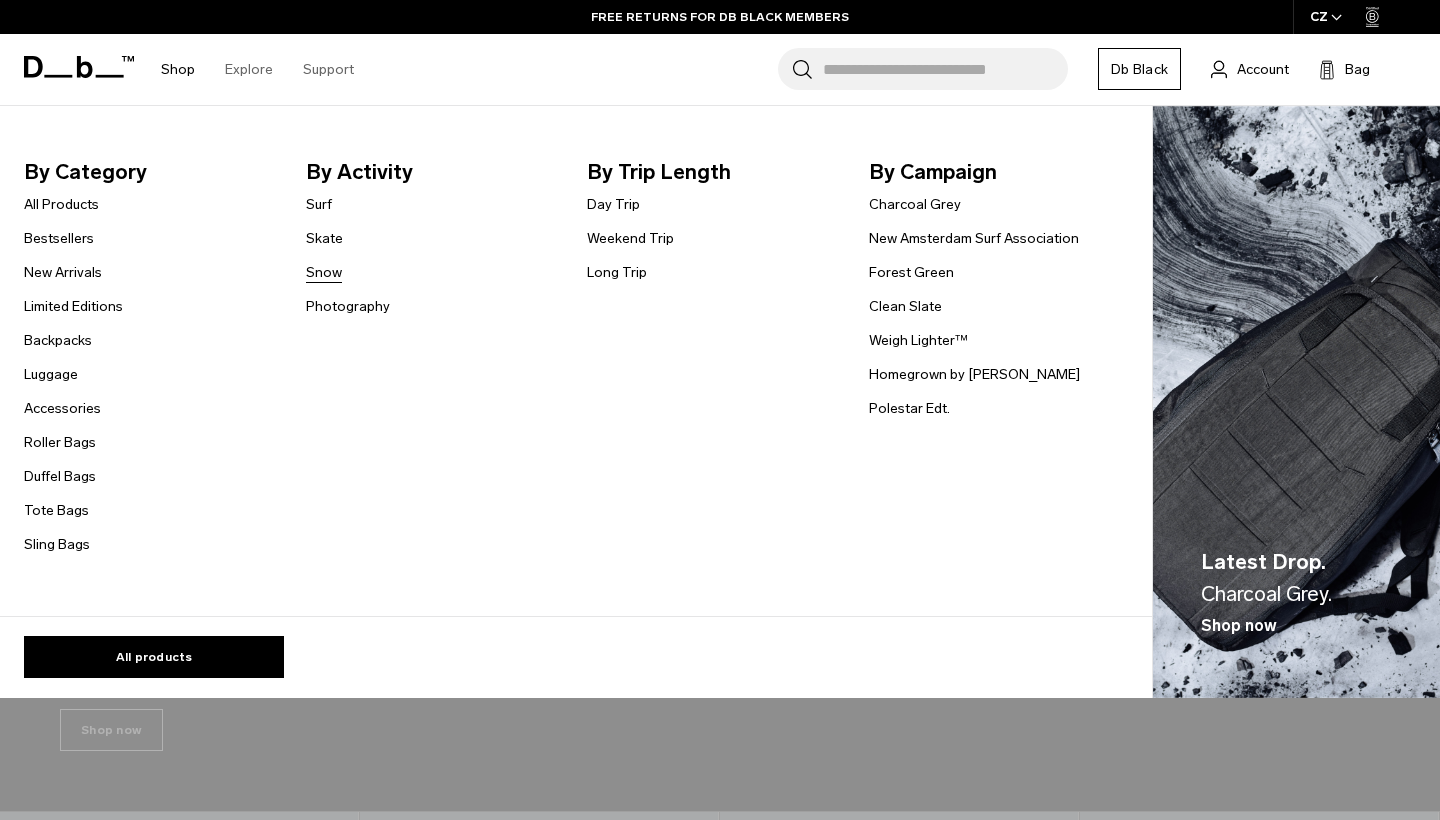 click on "Snow" at bounding box center (324, 272) 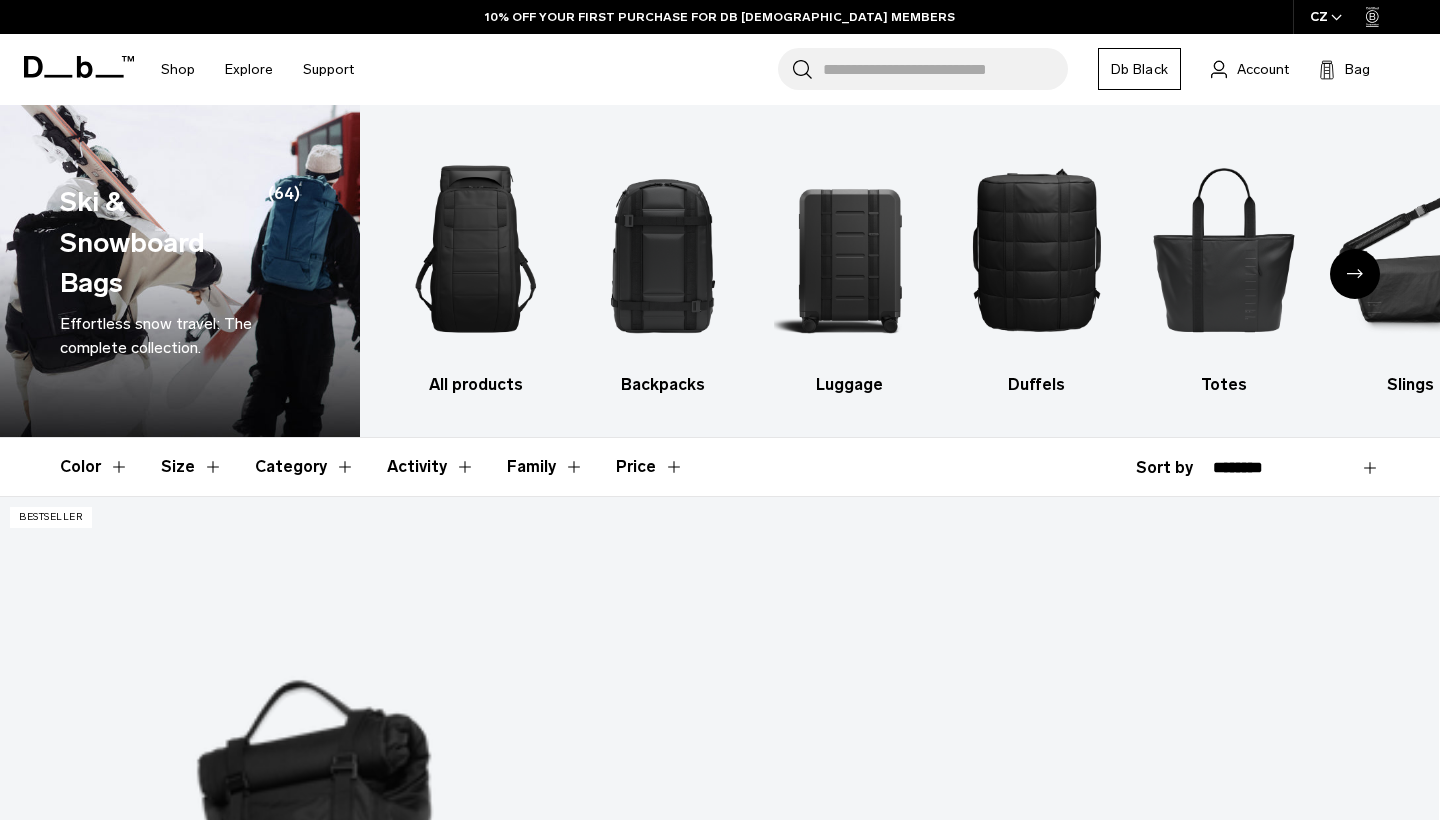 scroll, scrollTop: 382, scrollLeft: 0, axis: vertical 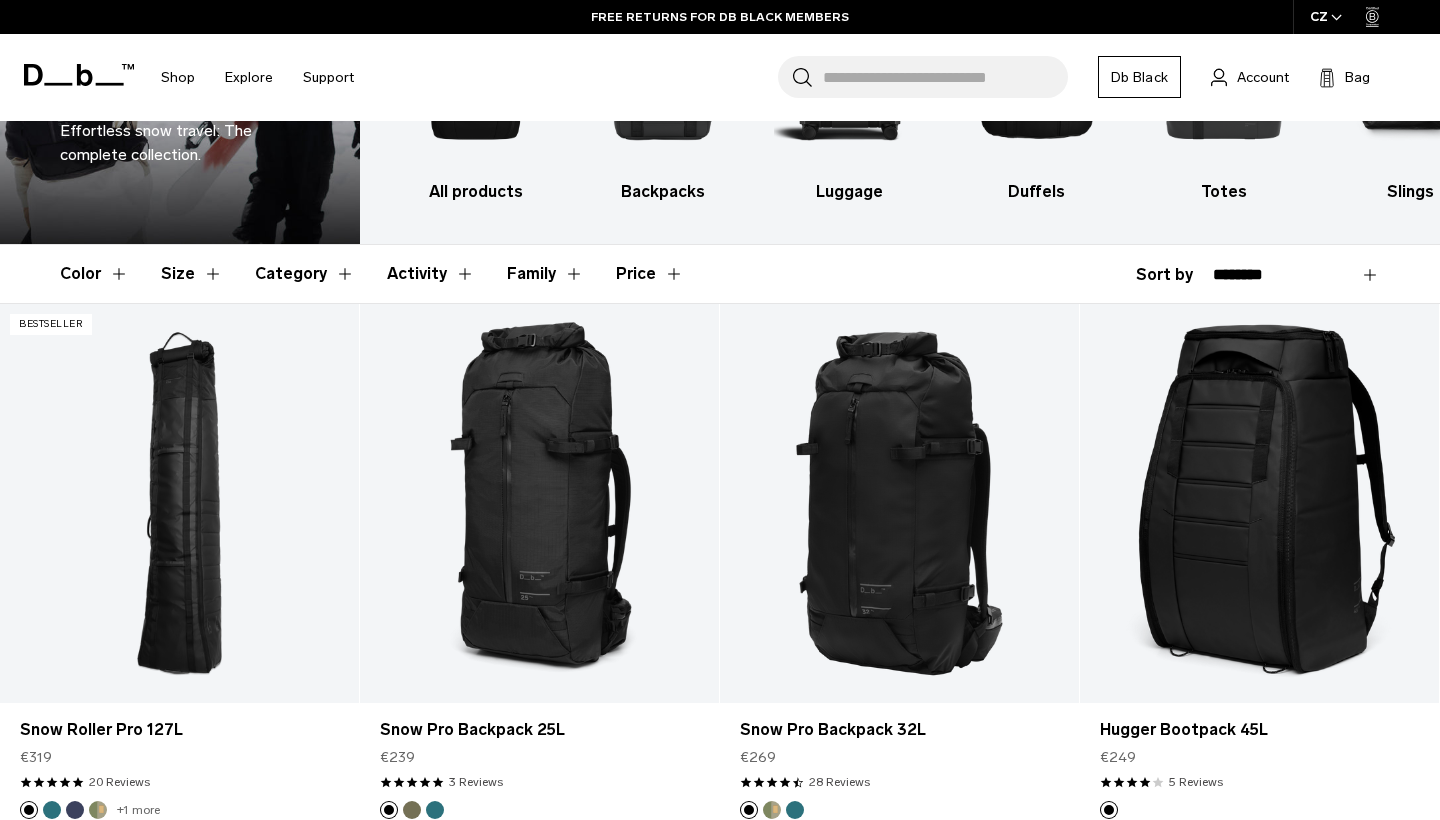 click on "Activity" at bounding box center (431, 274) 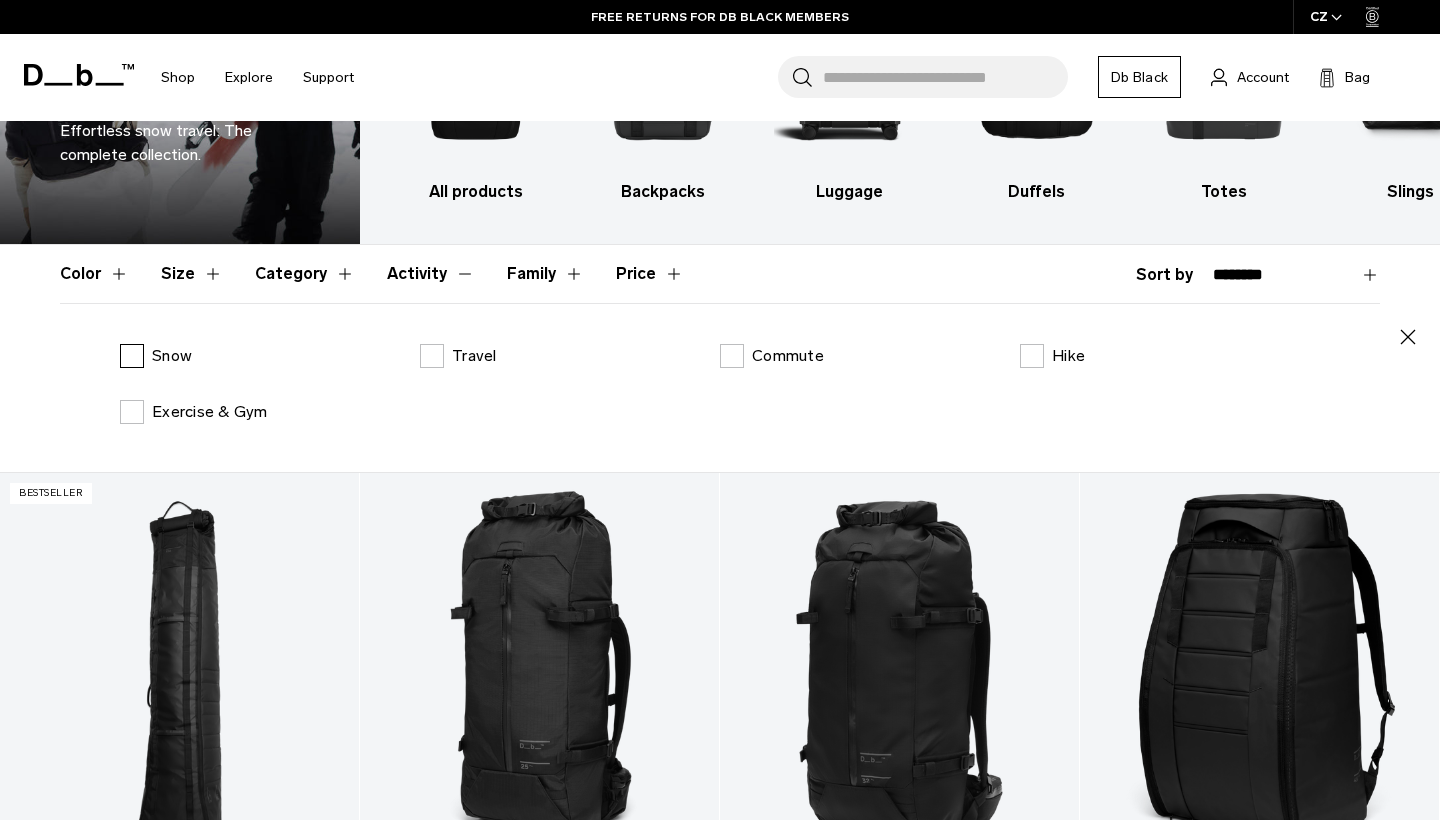 click on "Snow" at bounding box center [156, 356] 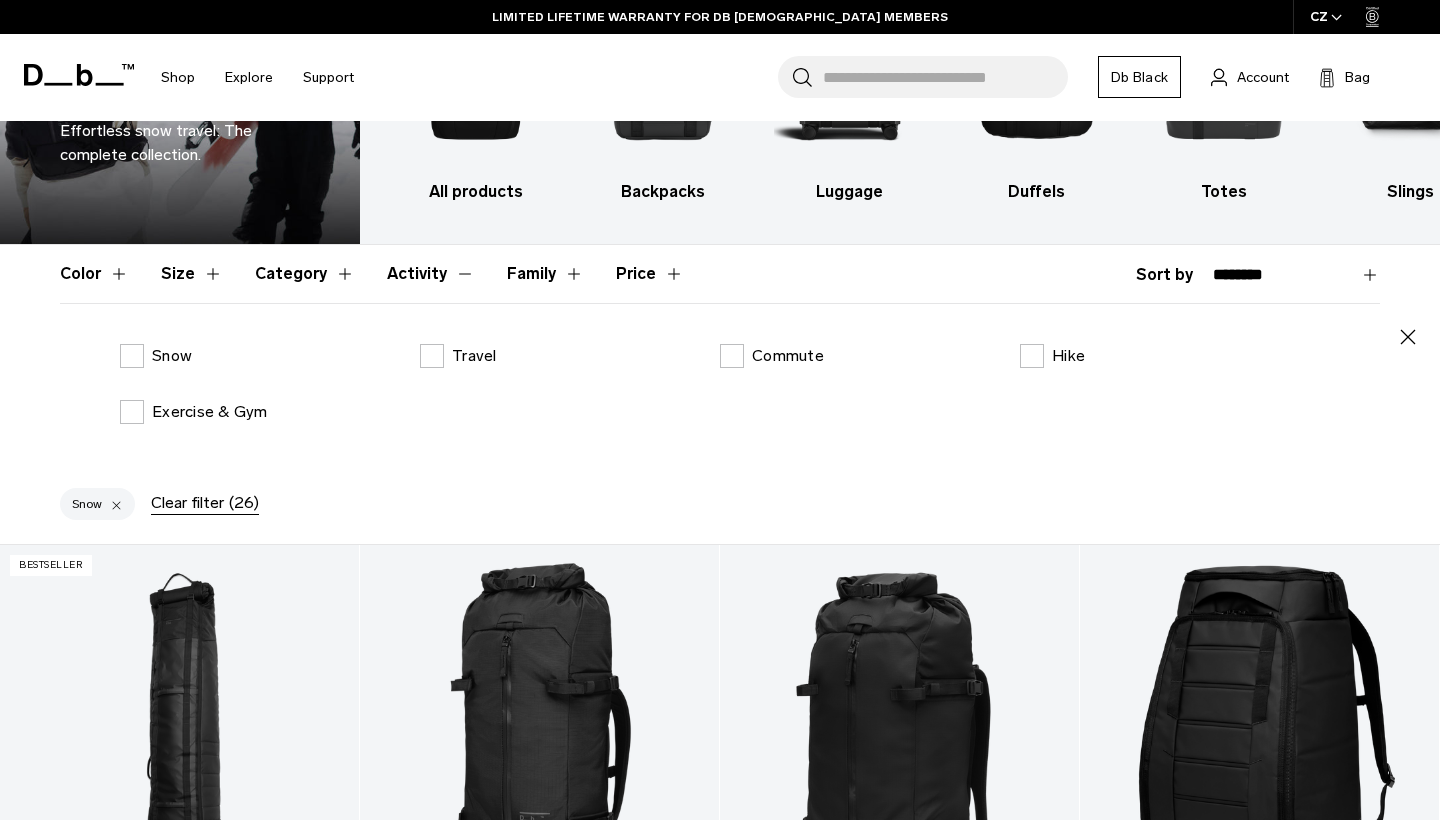 click on "Activity" at bounding box center (431, 274) 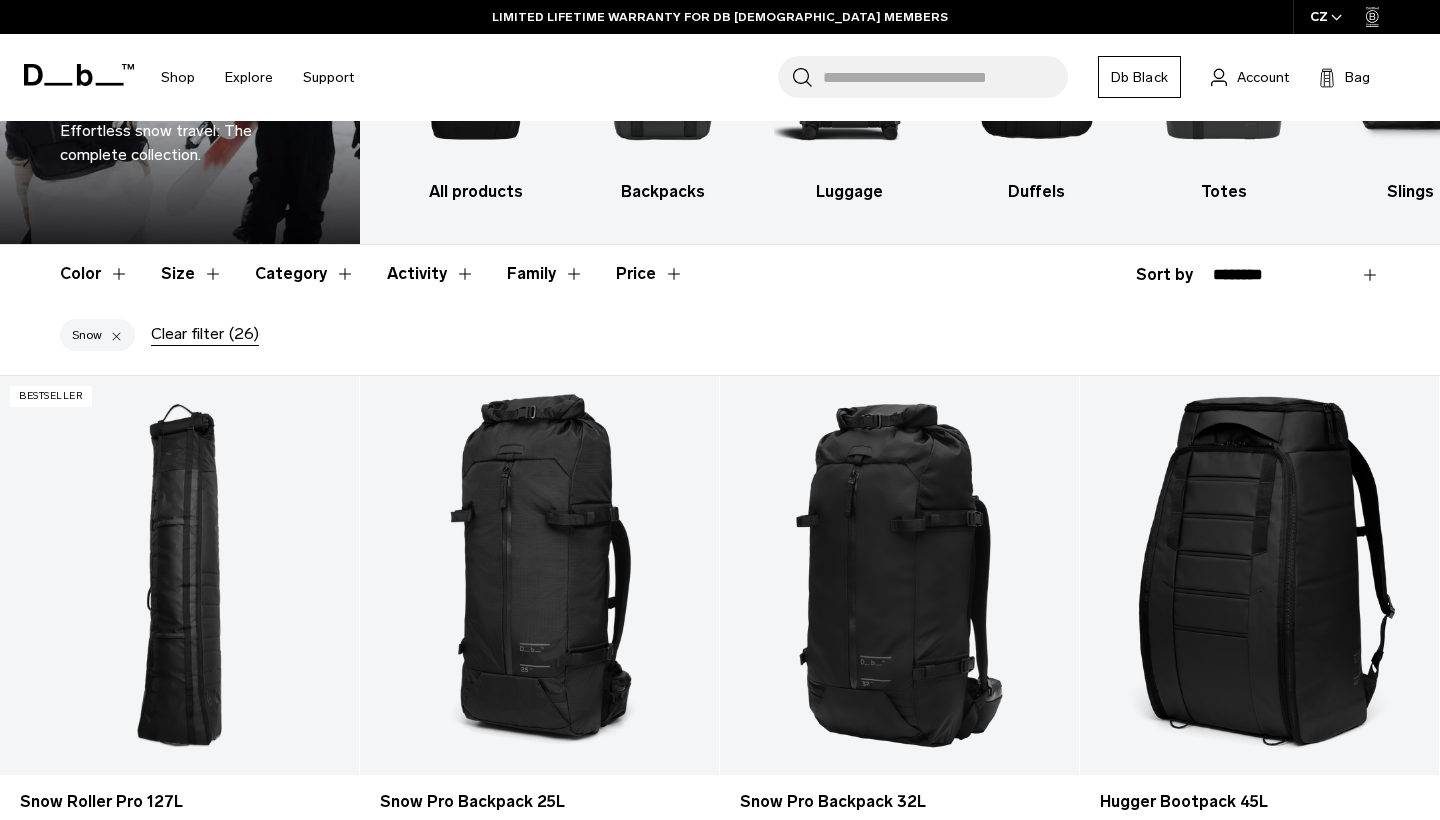 click on "Family" at bounding box center (545, 274) 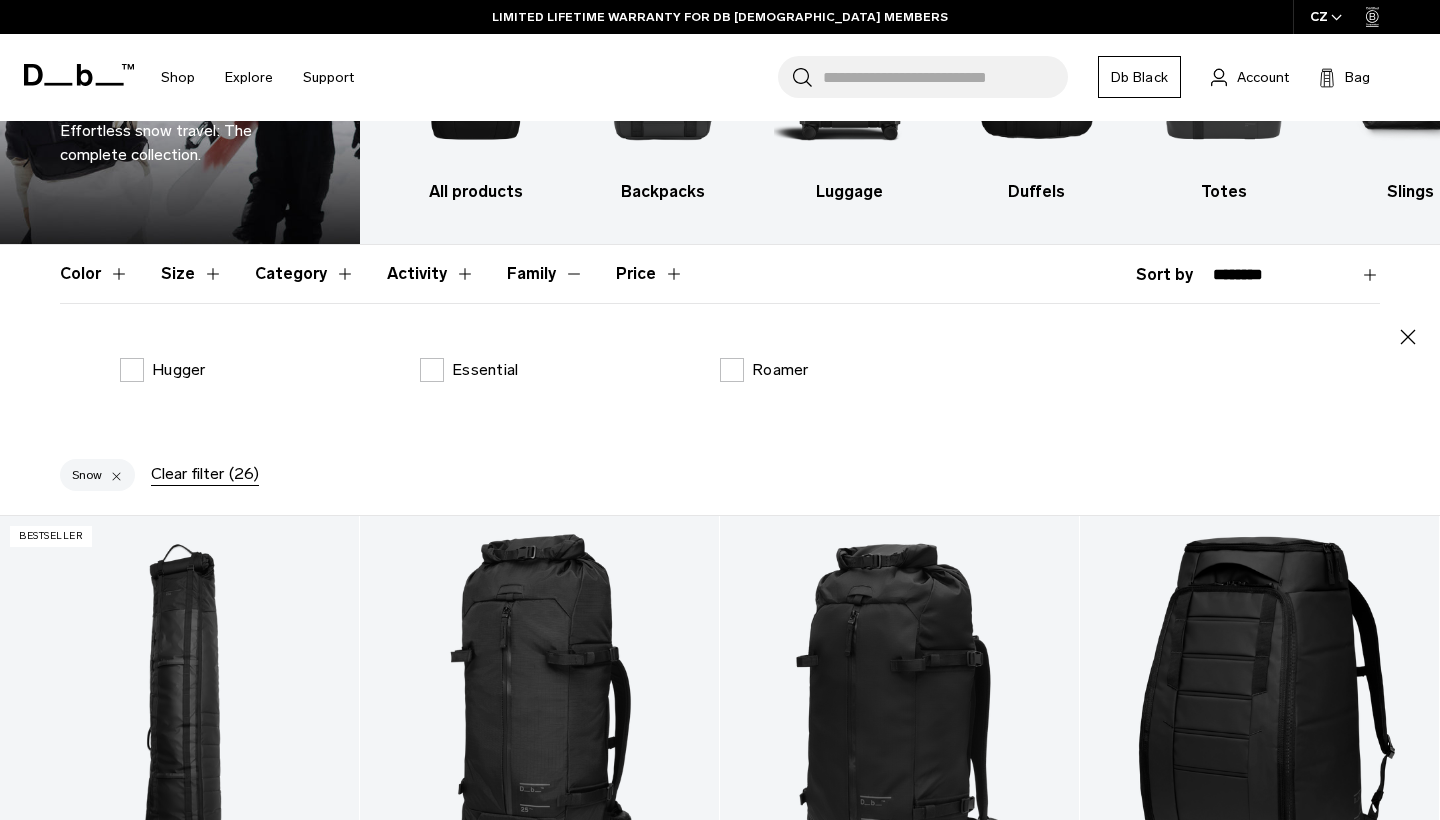 click on "Family" at bounding box center (545, 274) 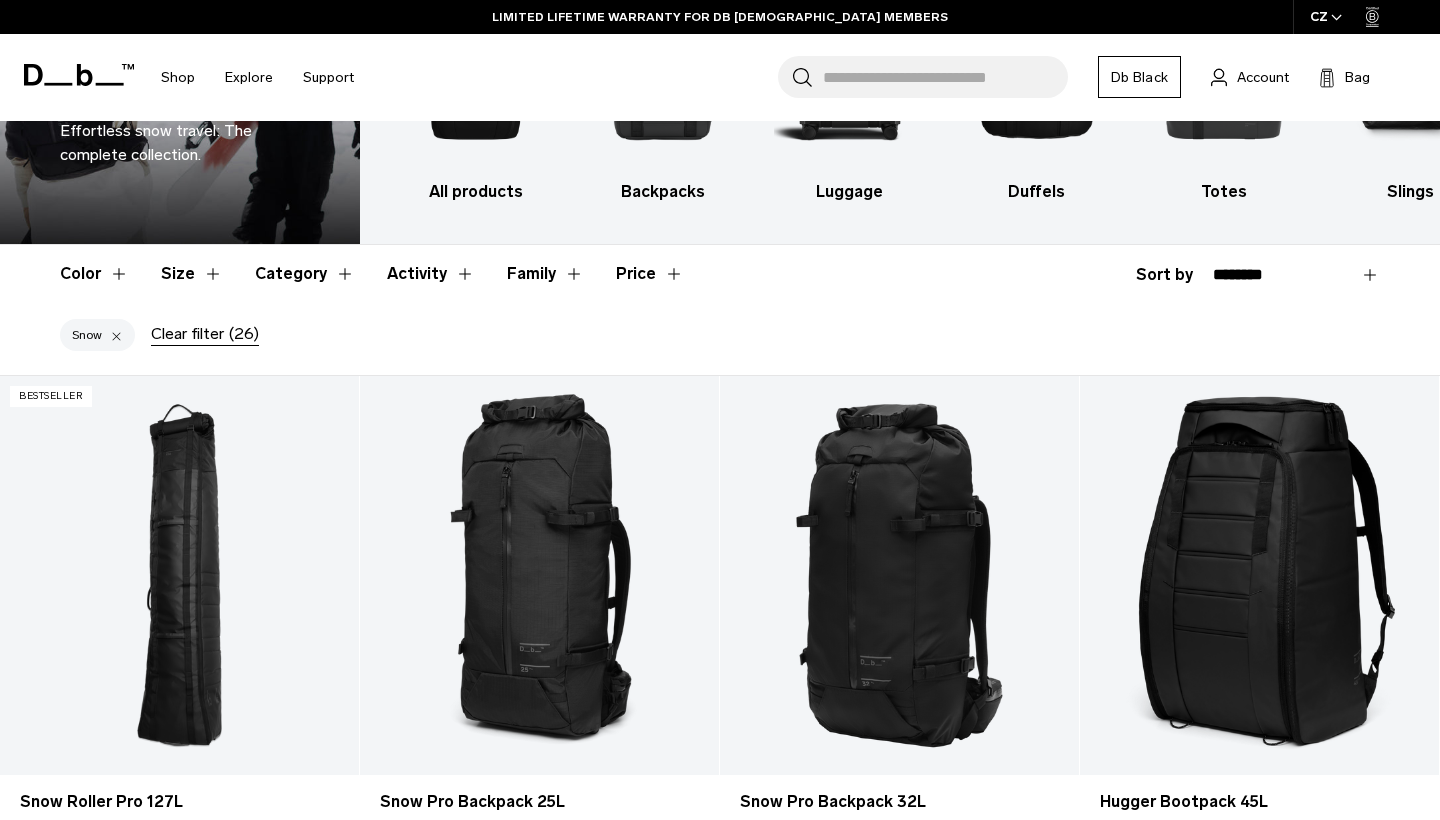 click on "Category" at bounding box center (305, 274) 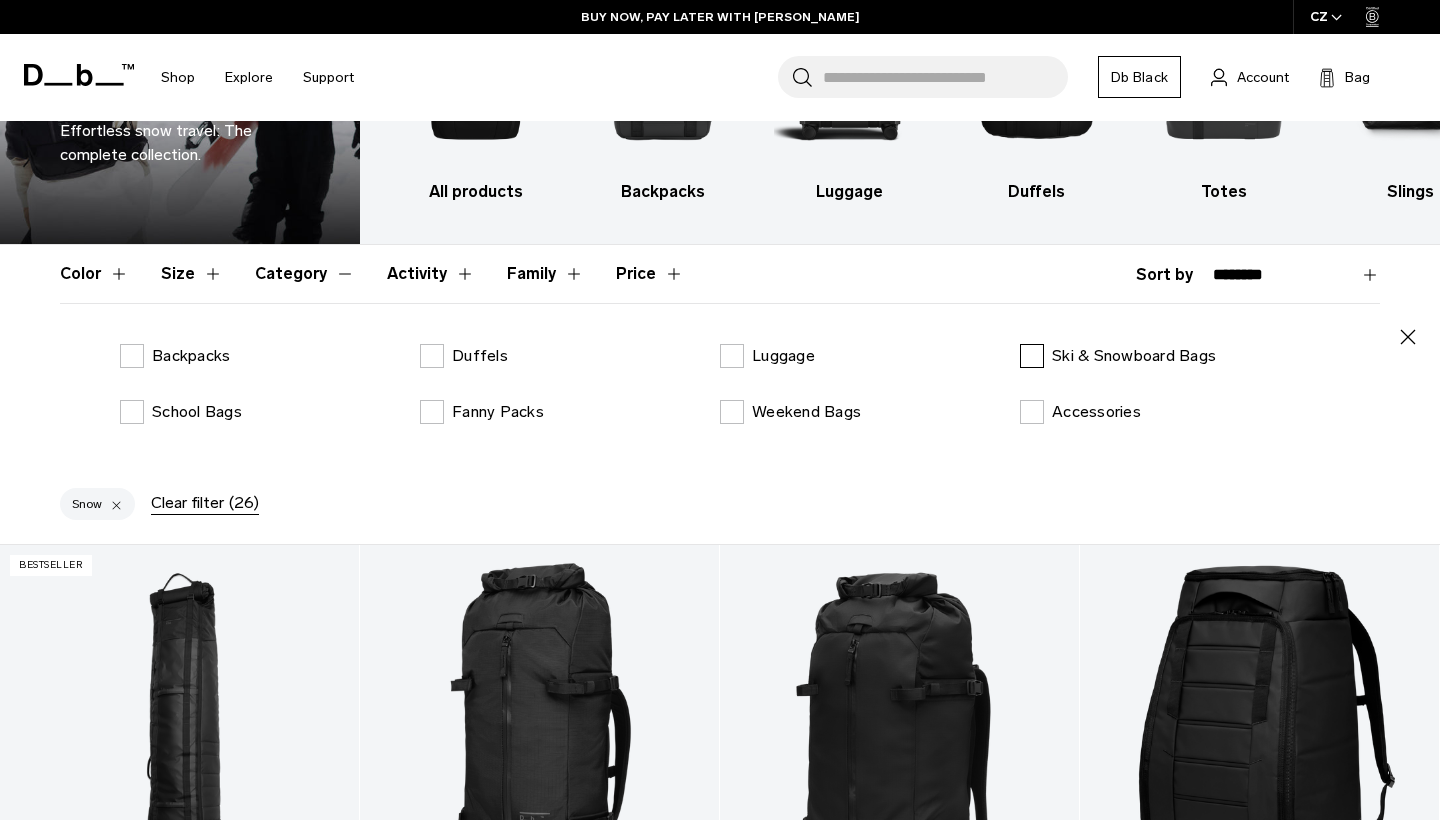 click on "Ski & Snowboard Bags" at bounding box center [1118, 356] 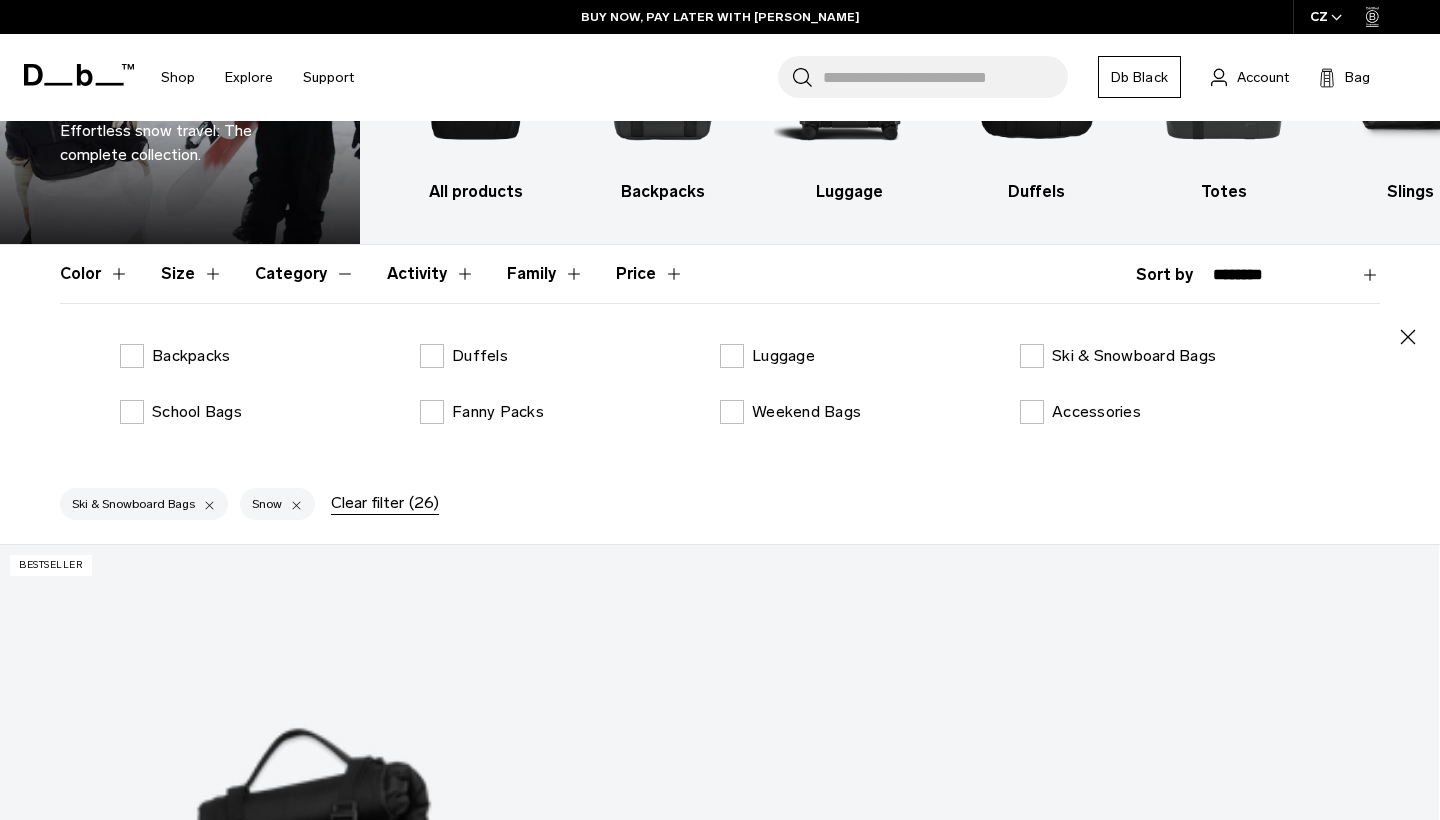 click on "Category" at bounding box center (305, 274) 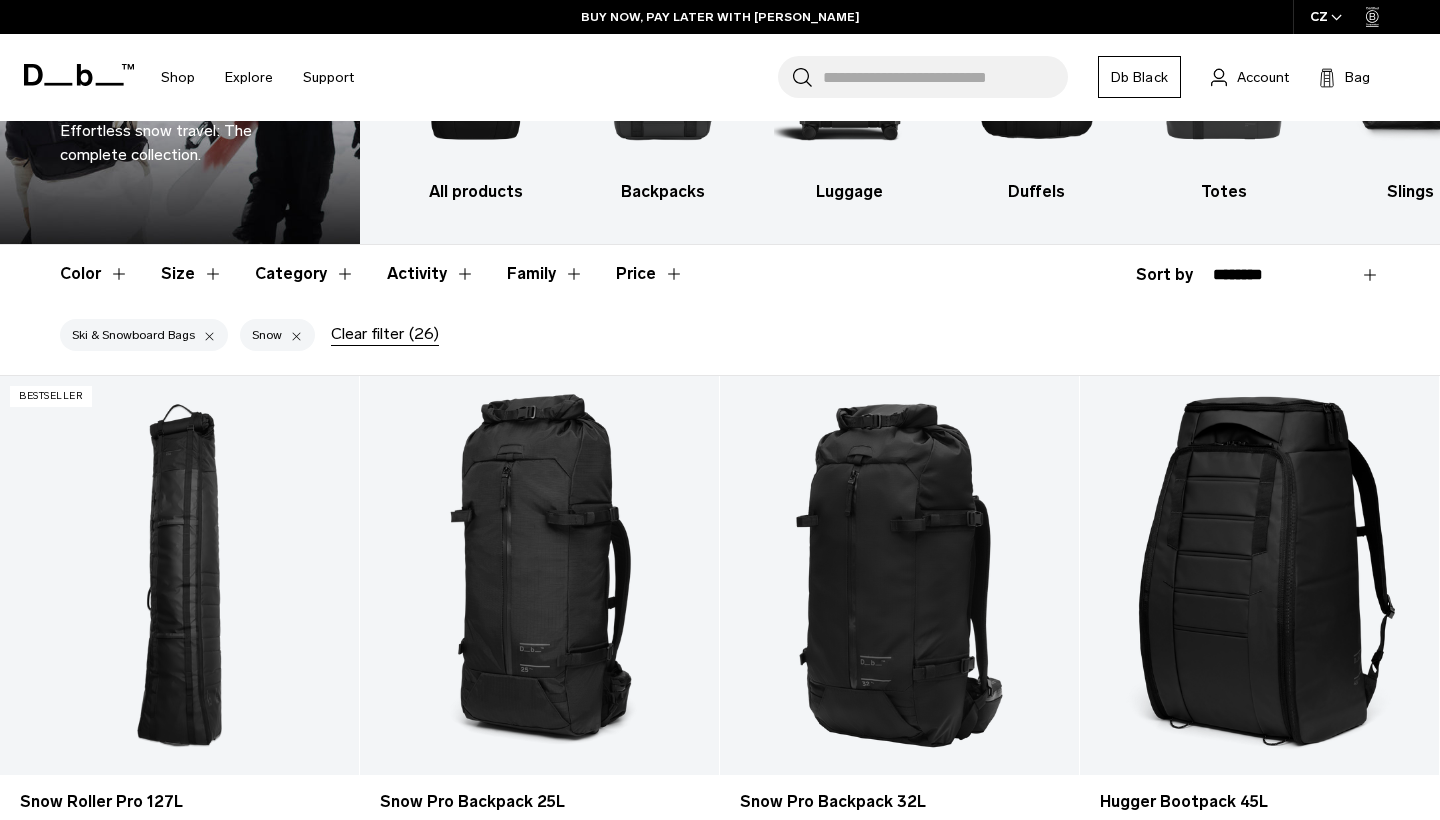 click on "Color" at bounding box center [94, 274] 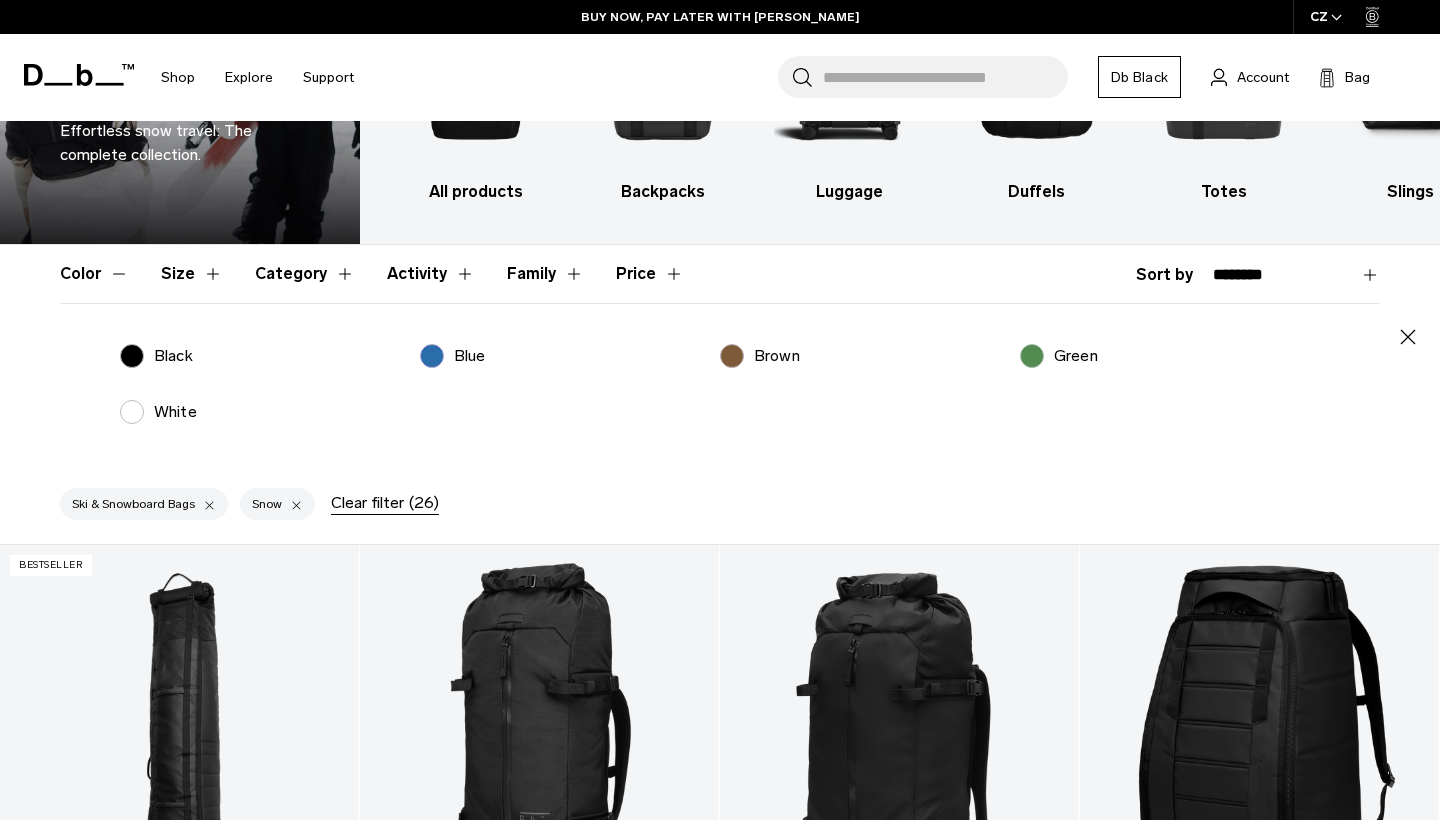 click on "Color" at bounding box center (94, 274) 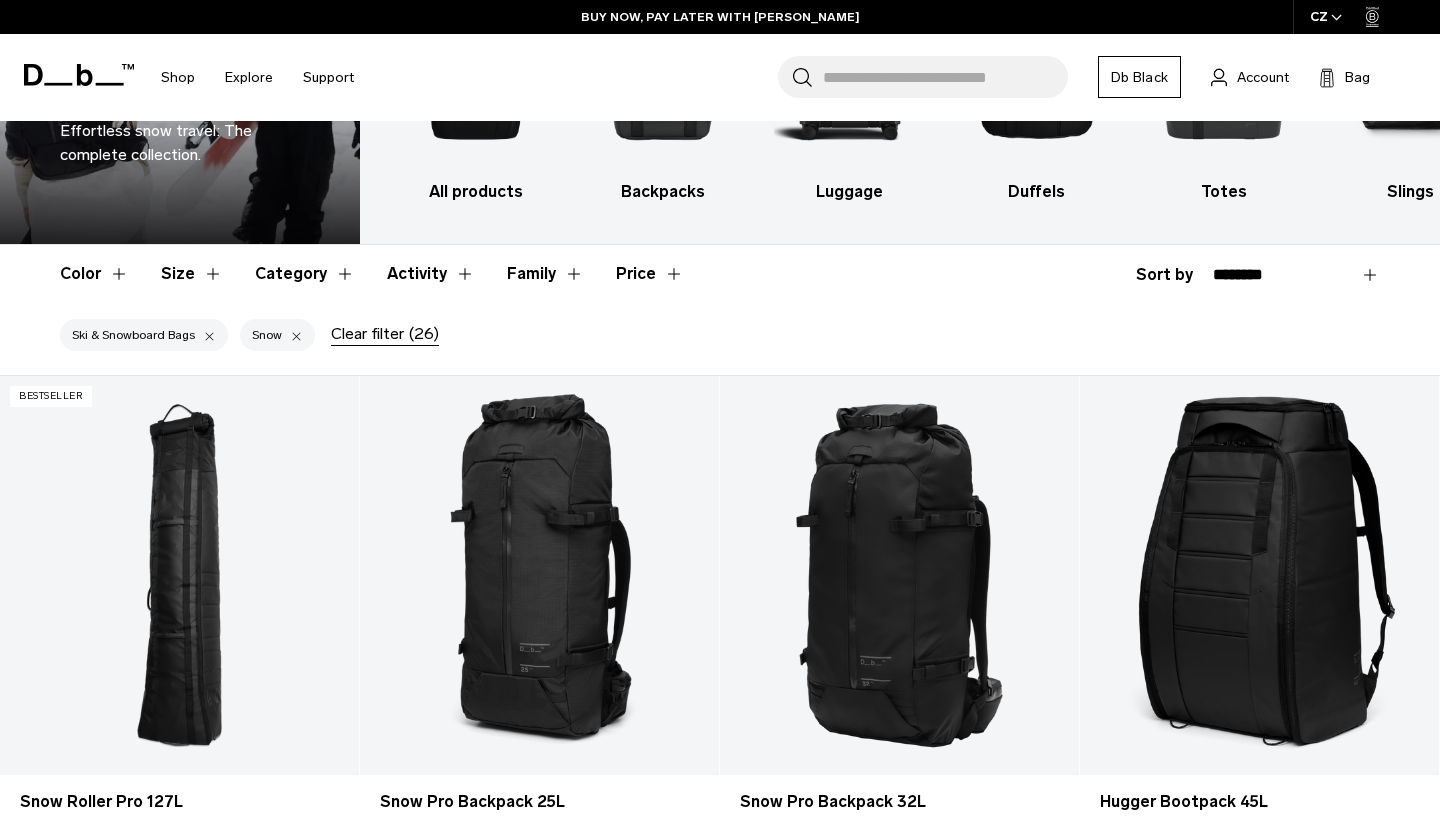 click on "Size" at bounding box center [192, 274] 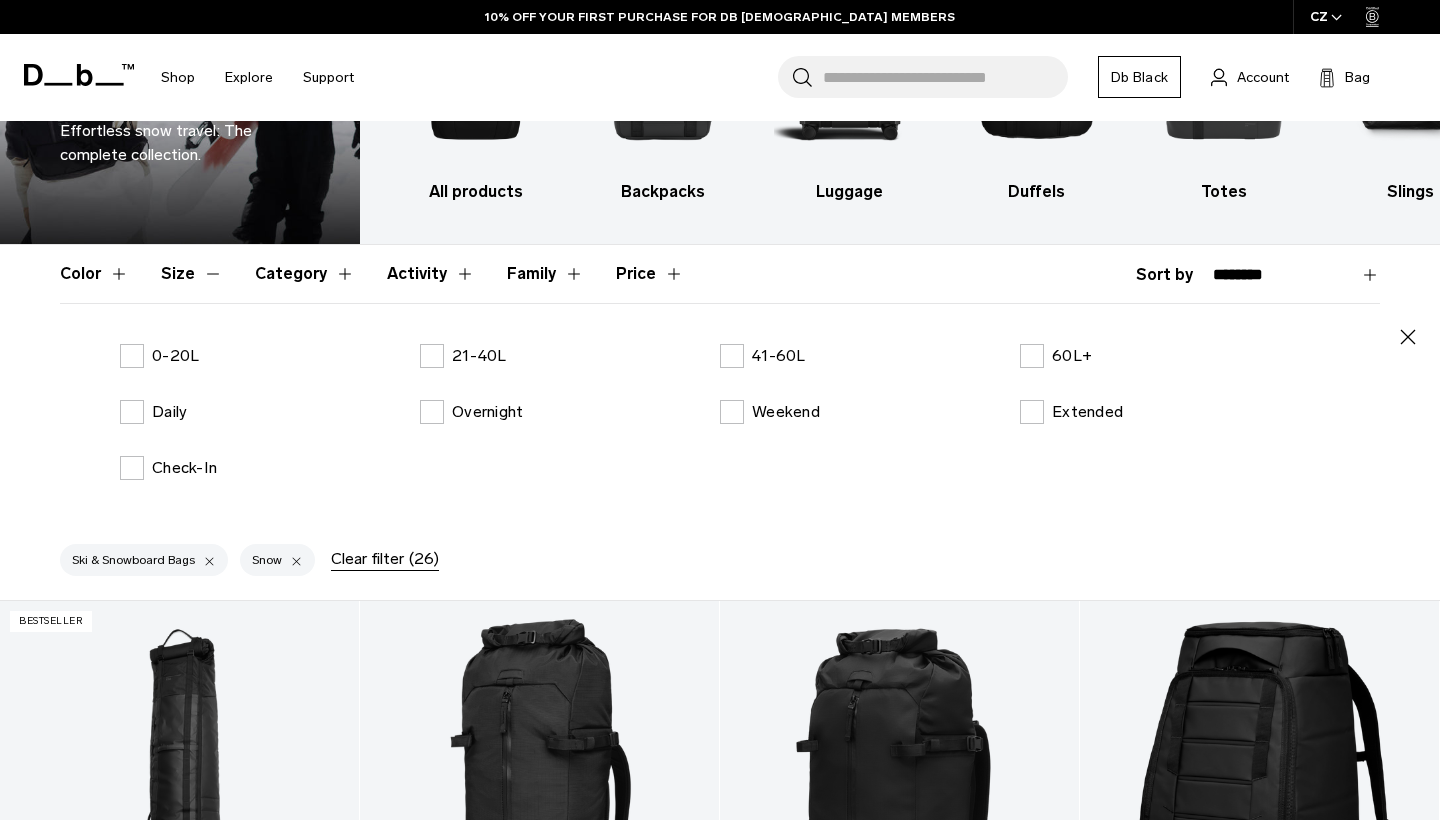 click on "Size" at bounding box center (192, 274) 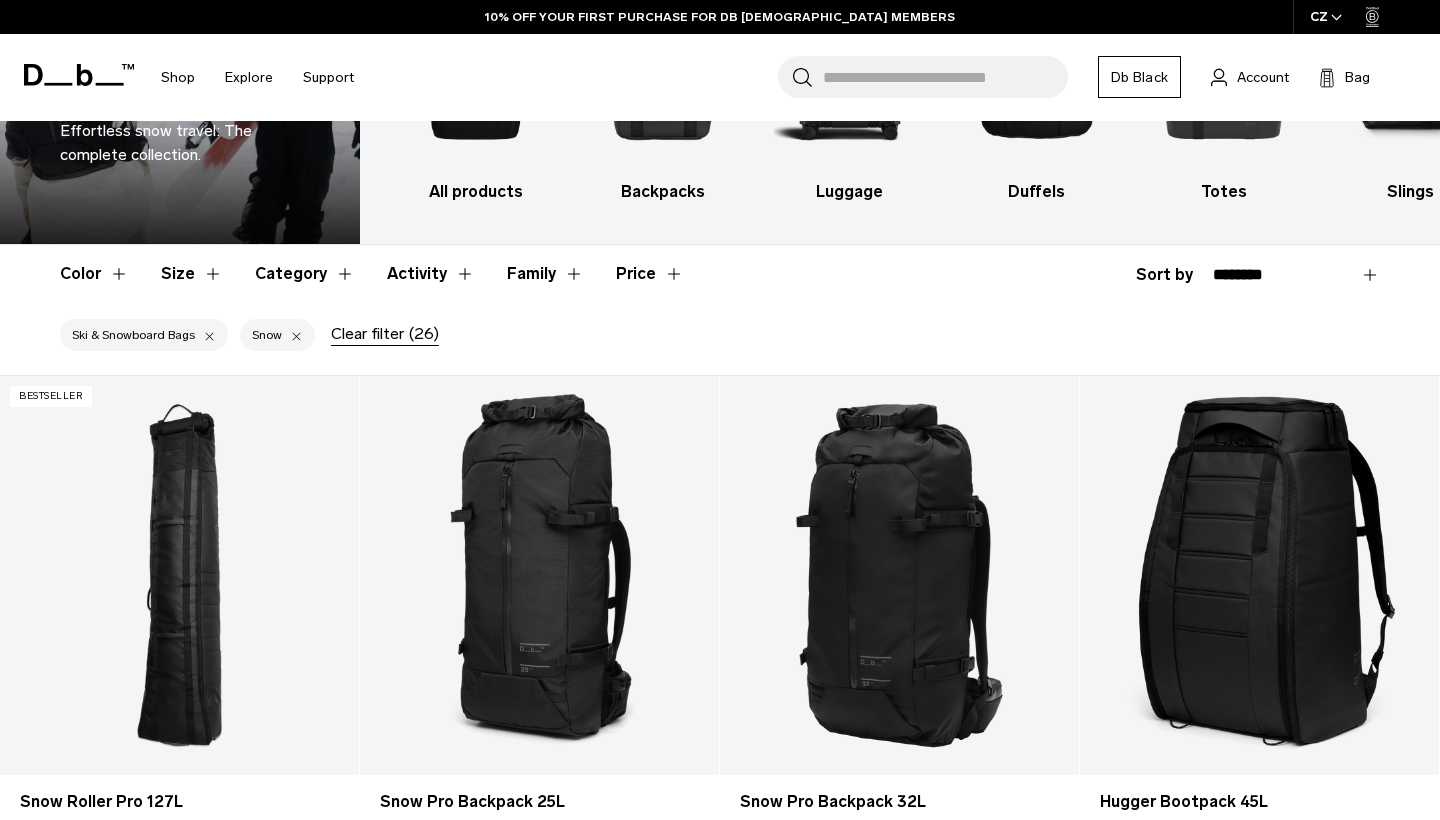 click on "Family" at bounding box center [545, 274] 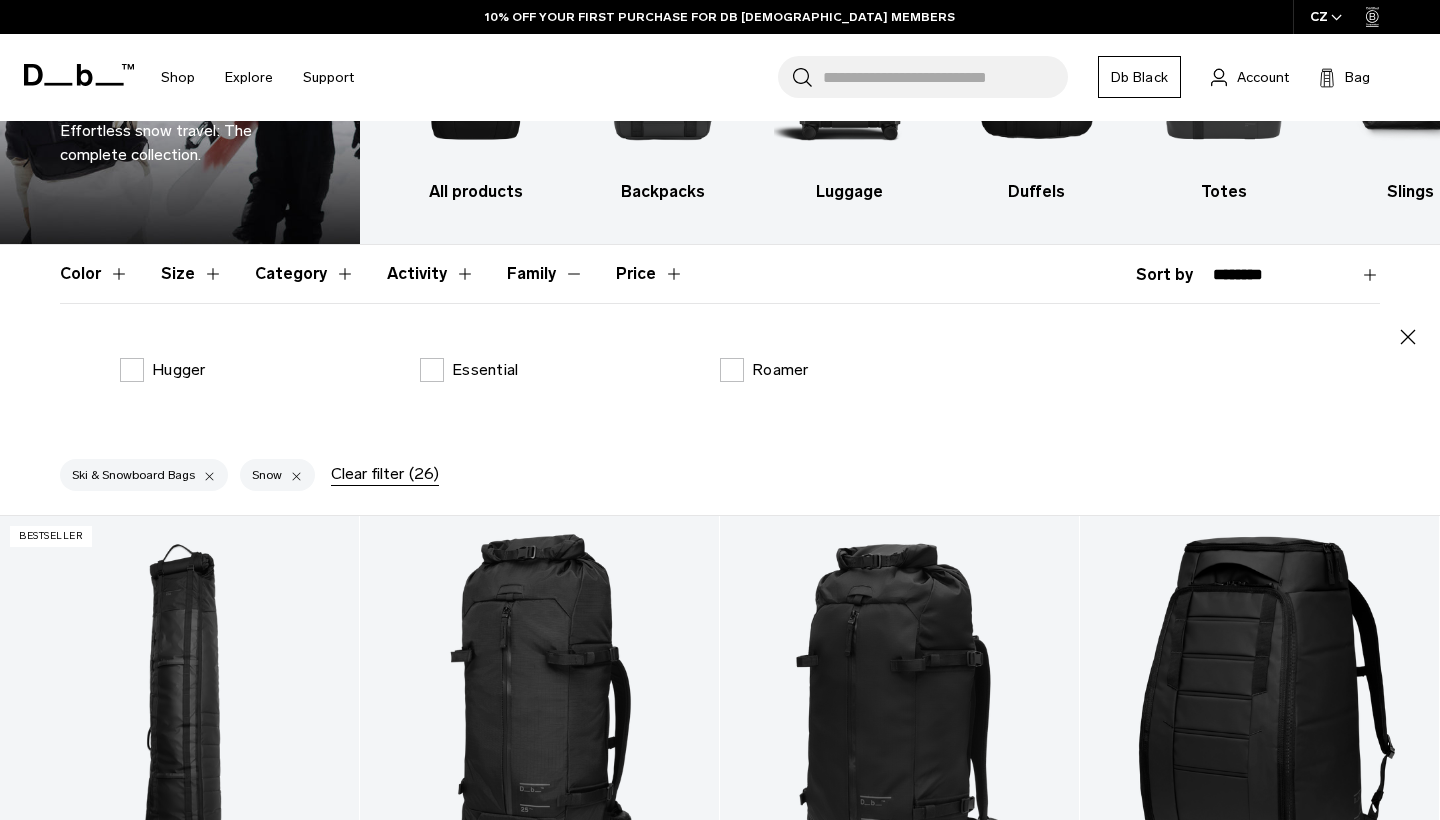 click on "Family" at bounding box center [545, 274] 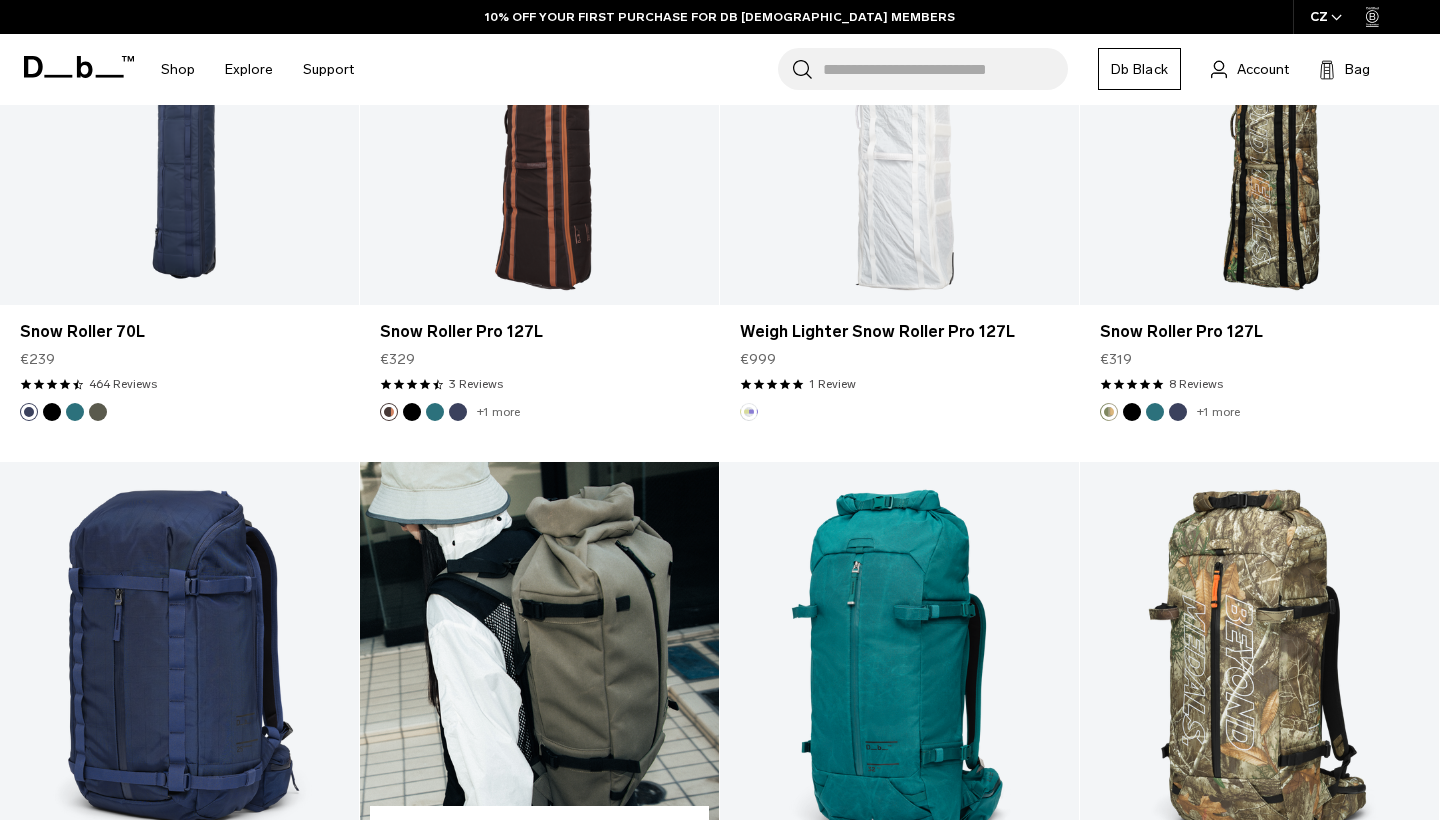 scroll, scrollTop: 2330, scrollLeft: 0, axis: vertical 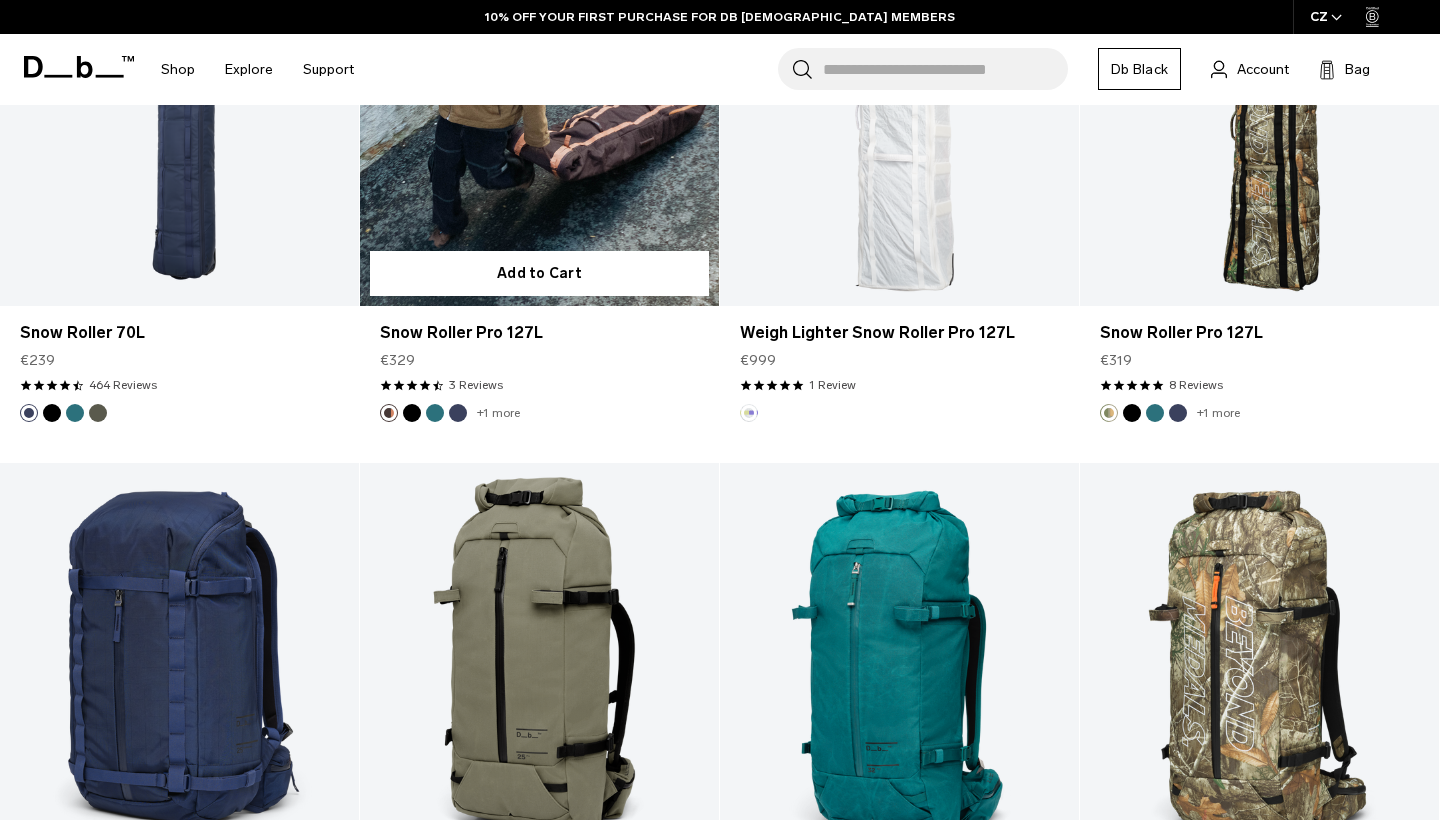 click at bounding box center [412, 413] 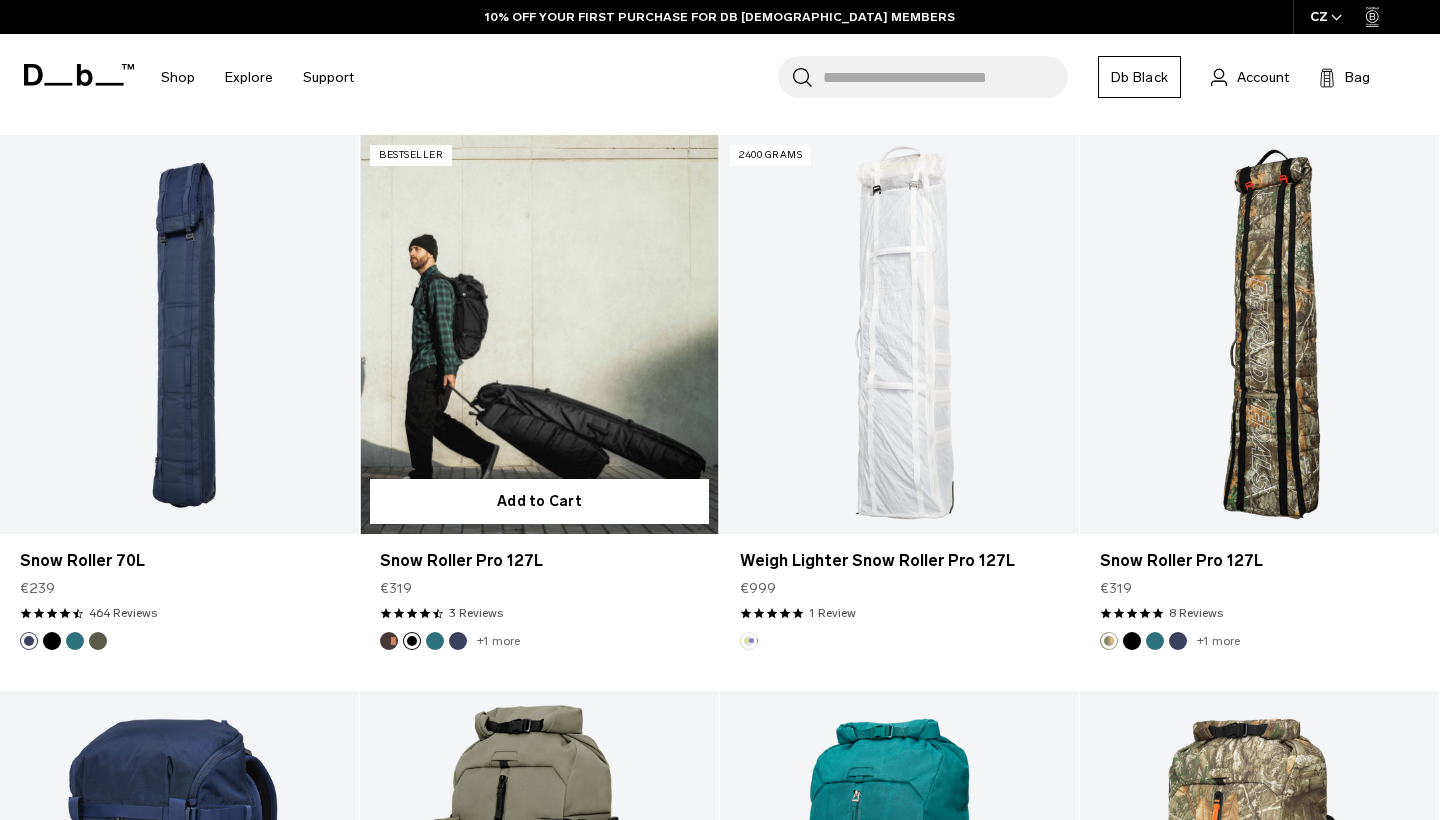 scroll, scrollTop: 2101, scrollLeft: 0, axis: vertical 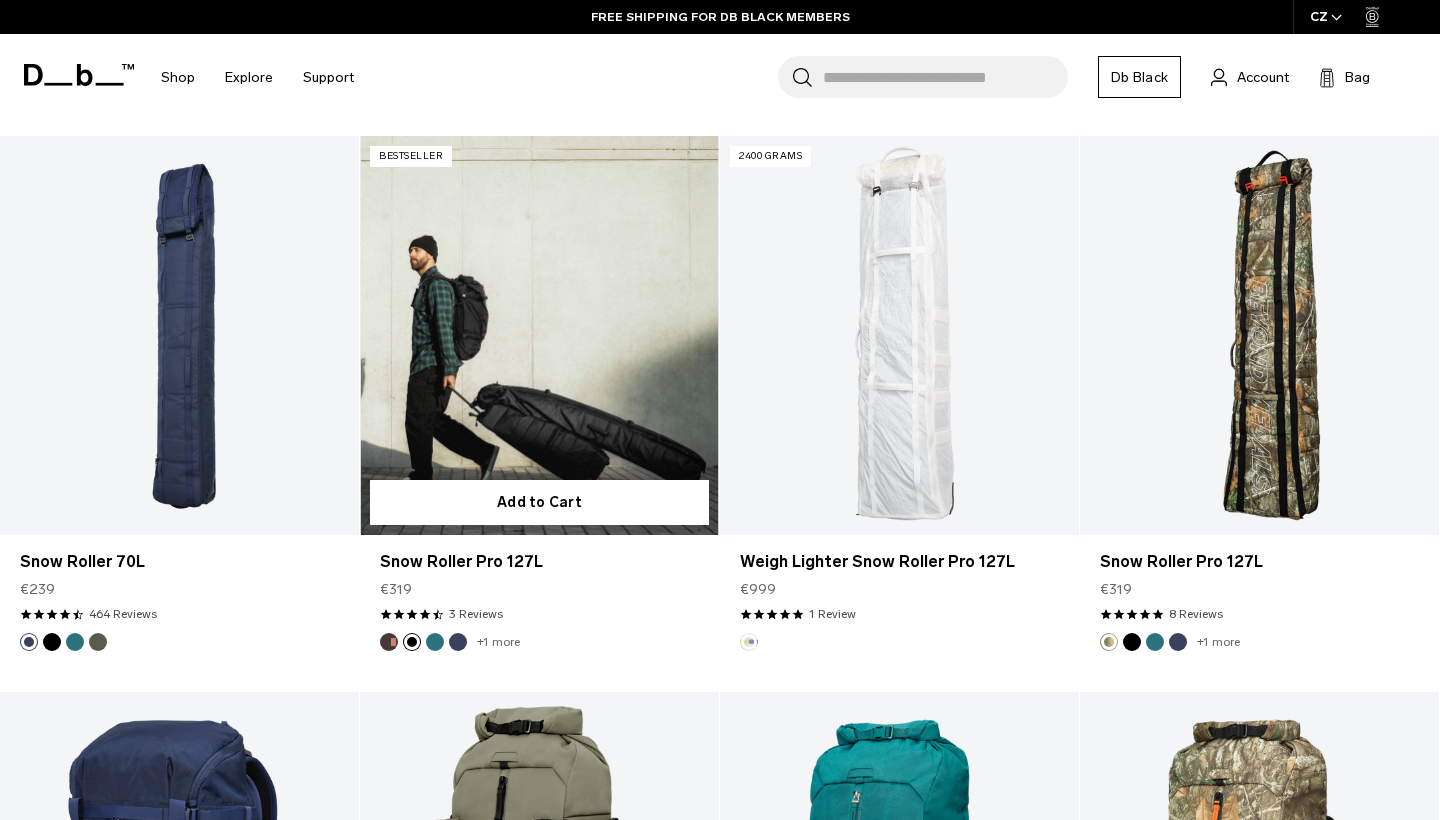 click at bounding box center (435, 642) 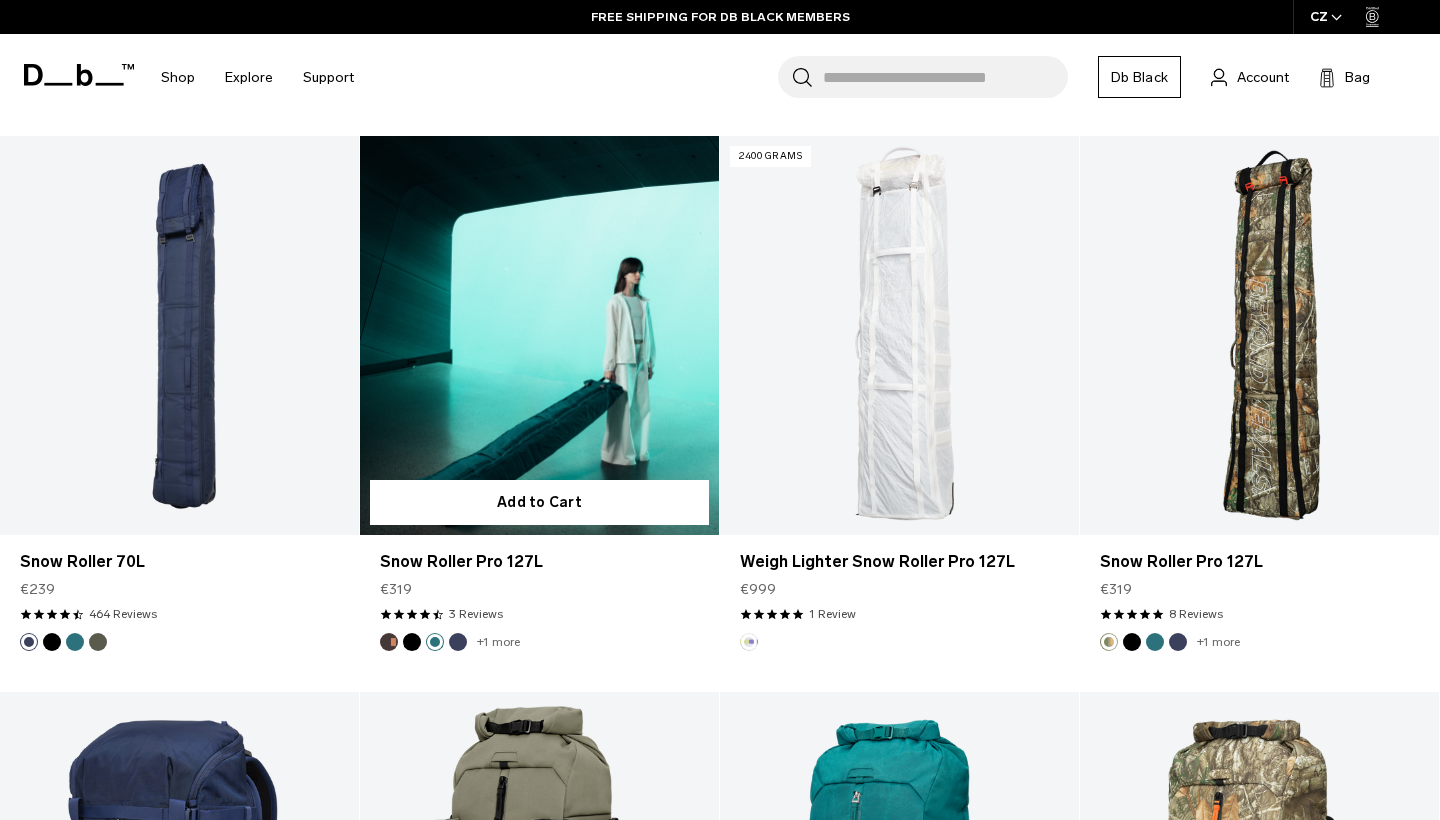 click at bounding box center (458, 642) 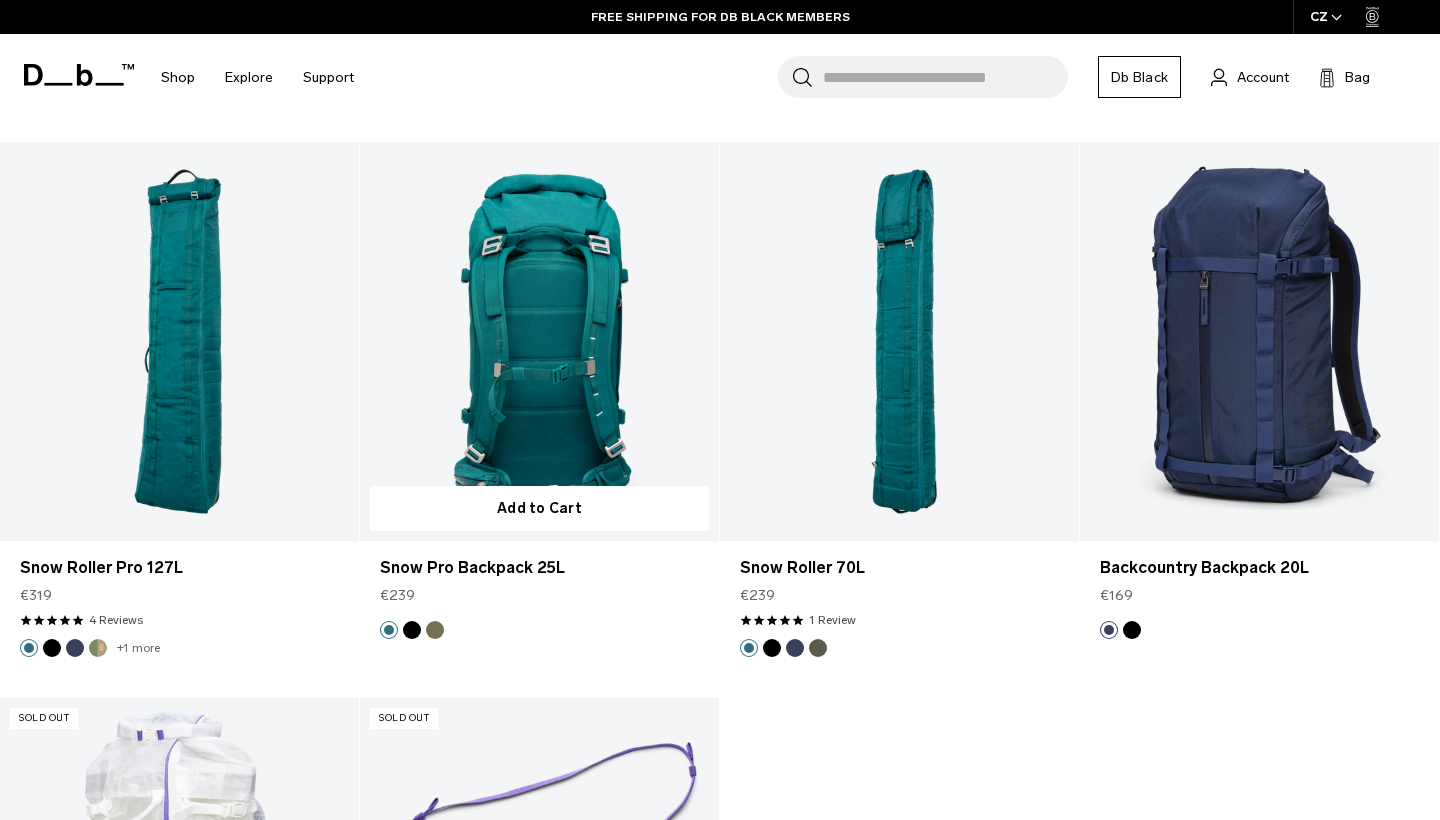 scroll, scrollTop: 3215, scrollLeft: 0, axis: vertical 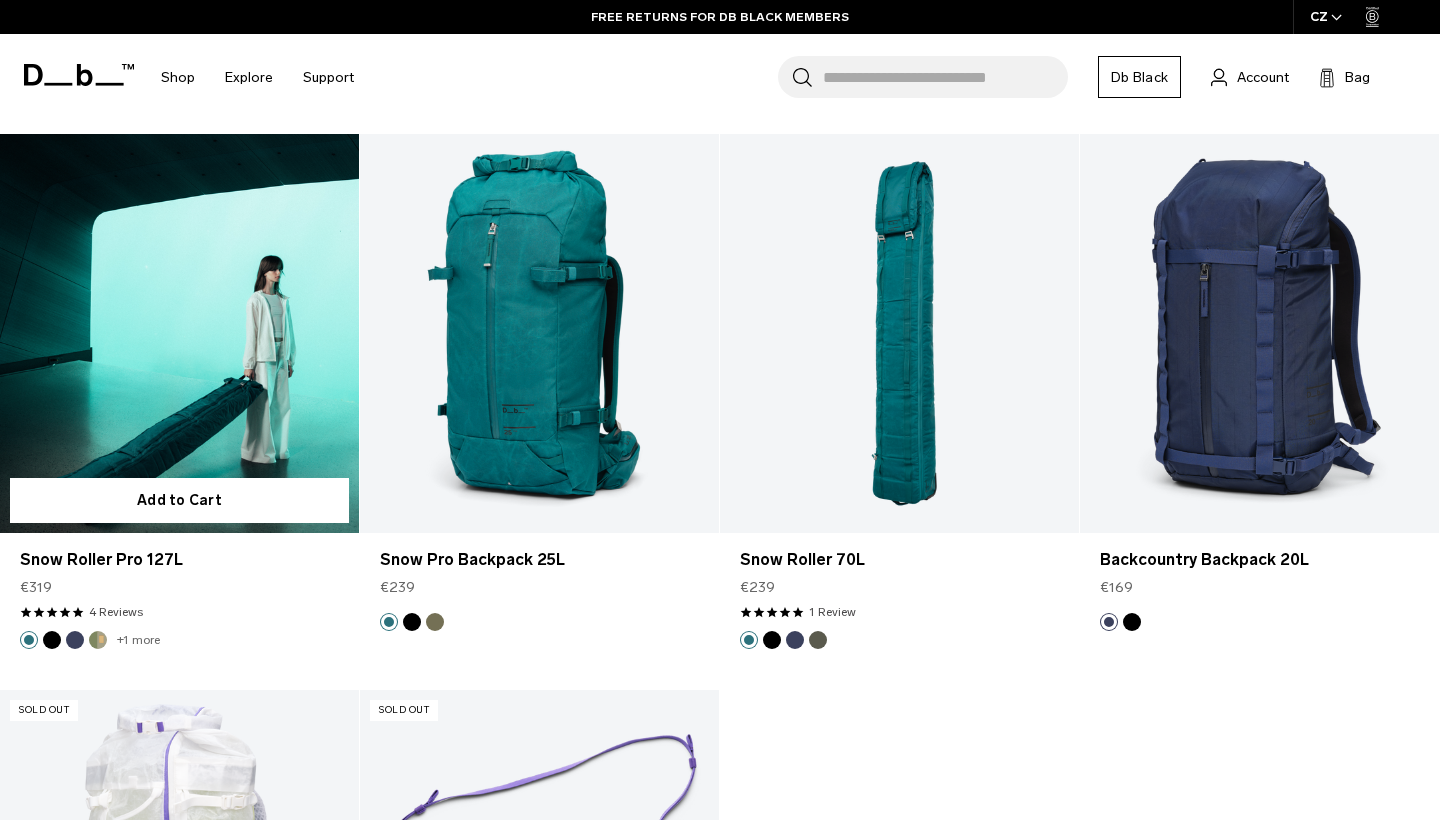 click at bounding box center (98, 640) 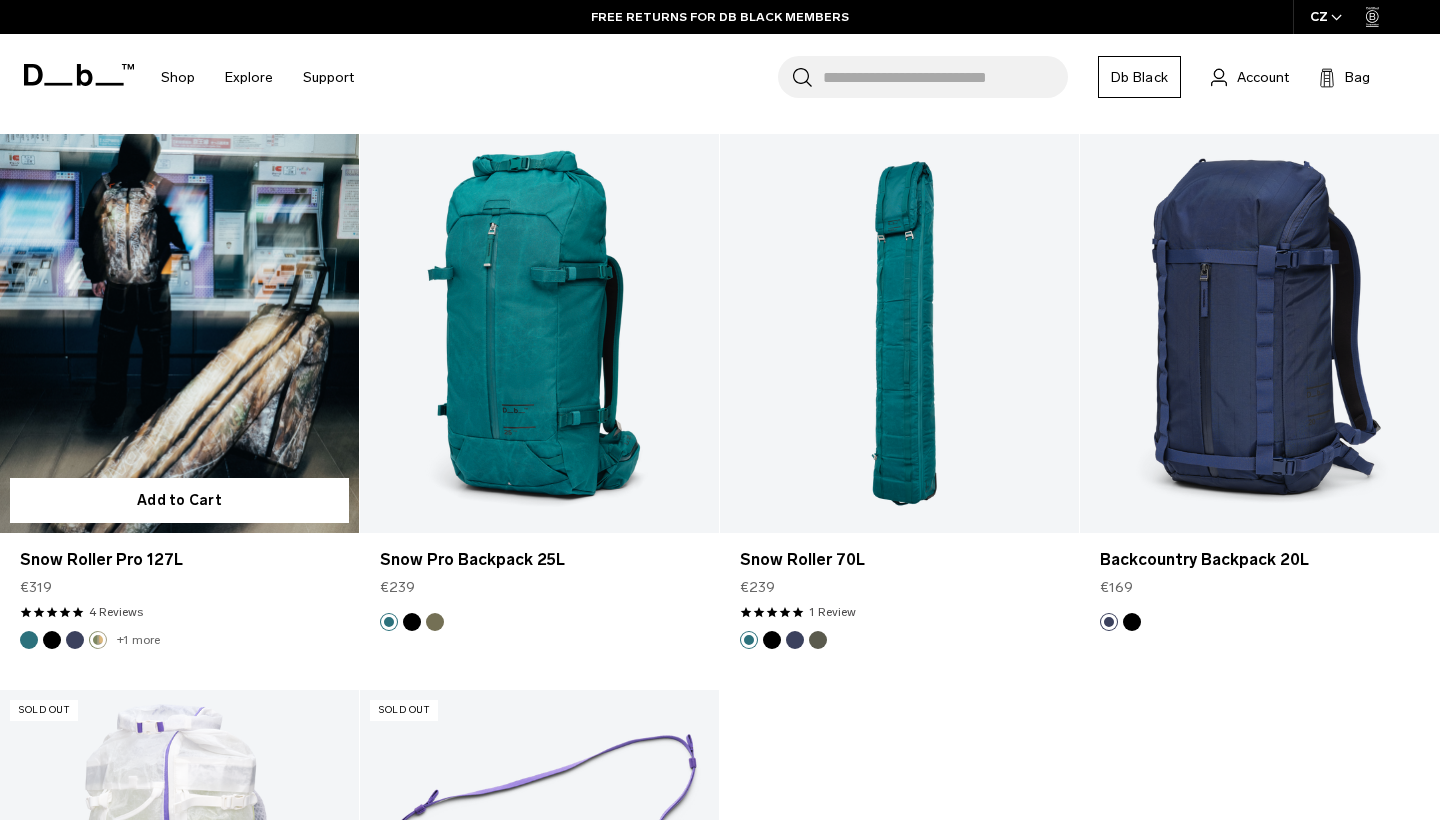 click at bounding box center (75, 640) 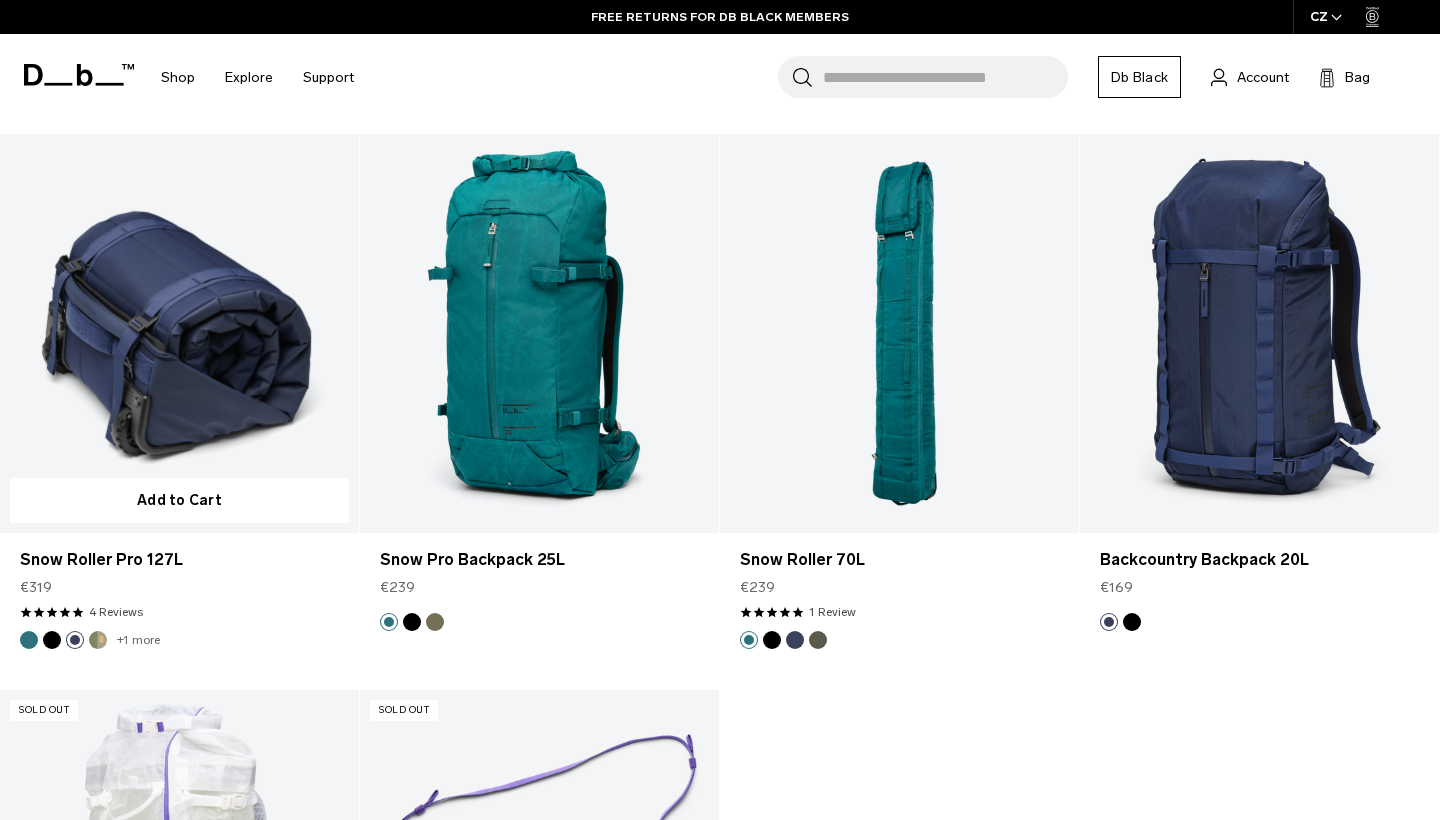 click at bounding box center [52, 640] 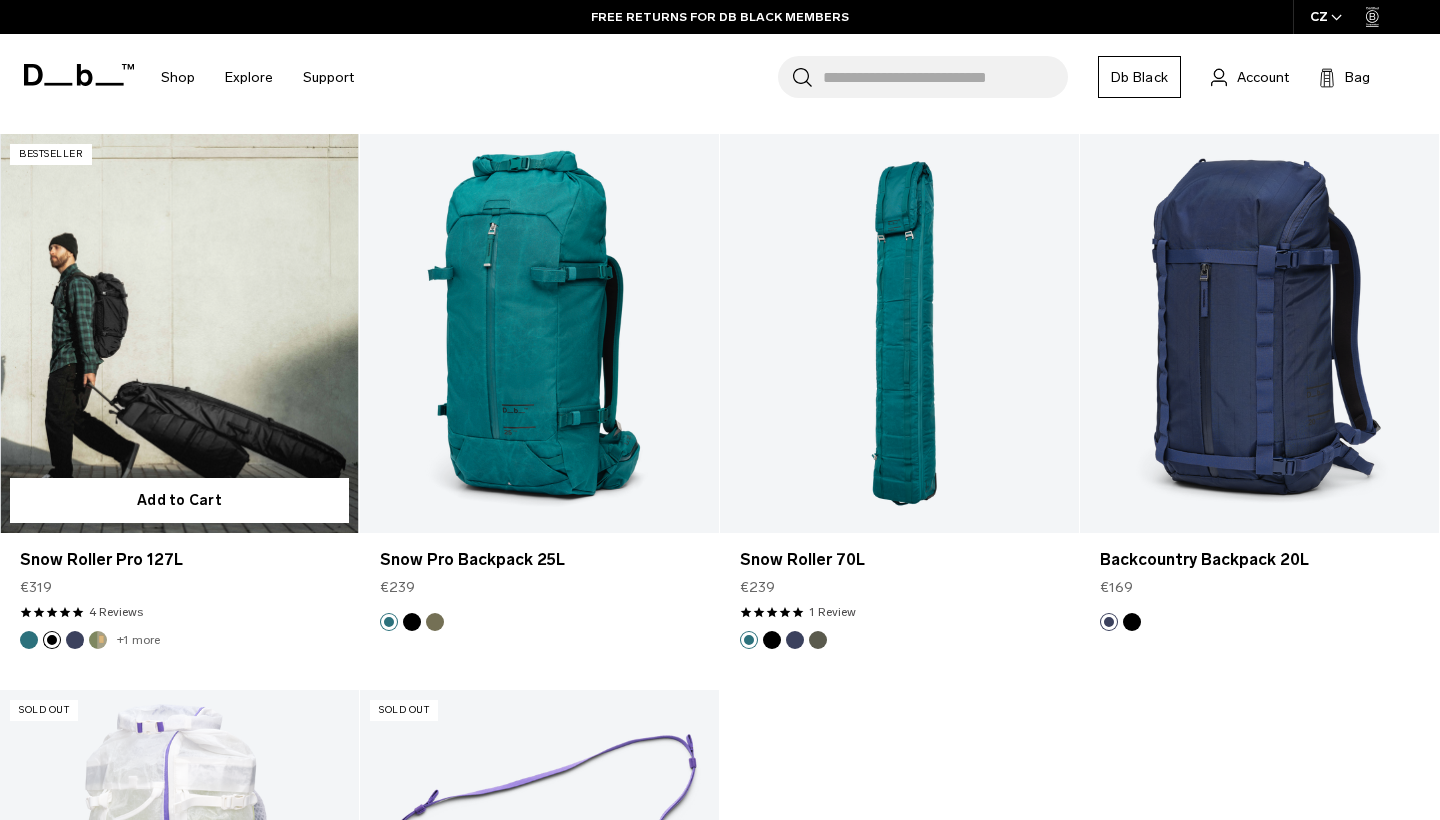 click at bounding box center [29, 640] 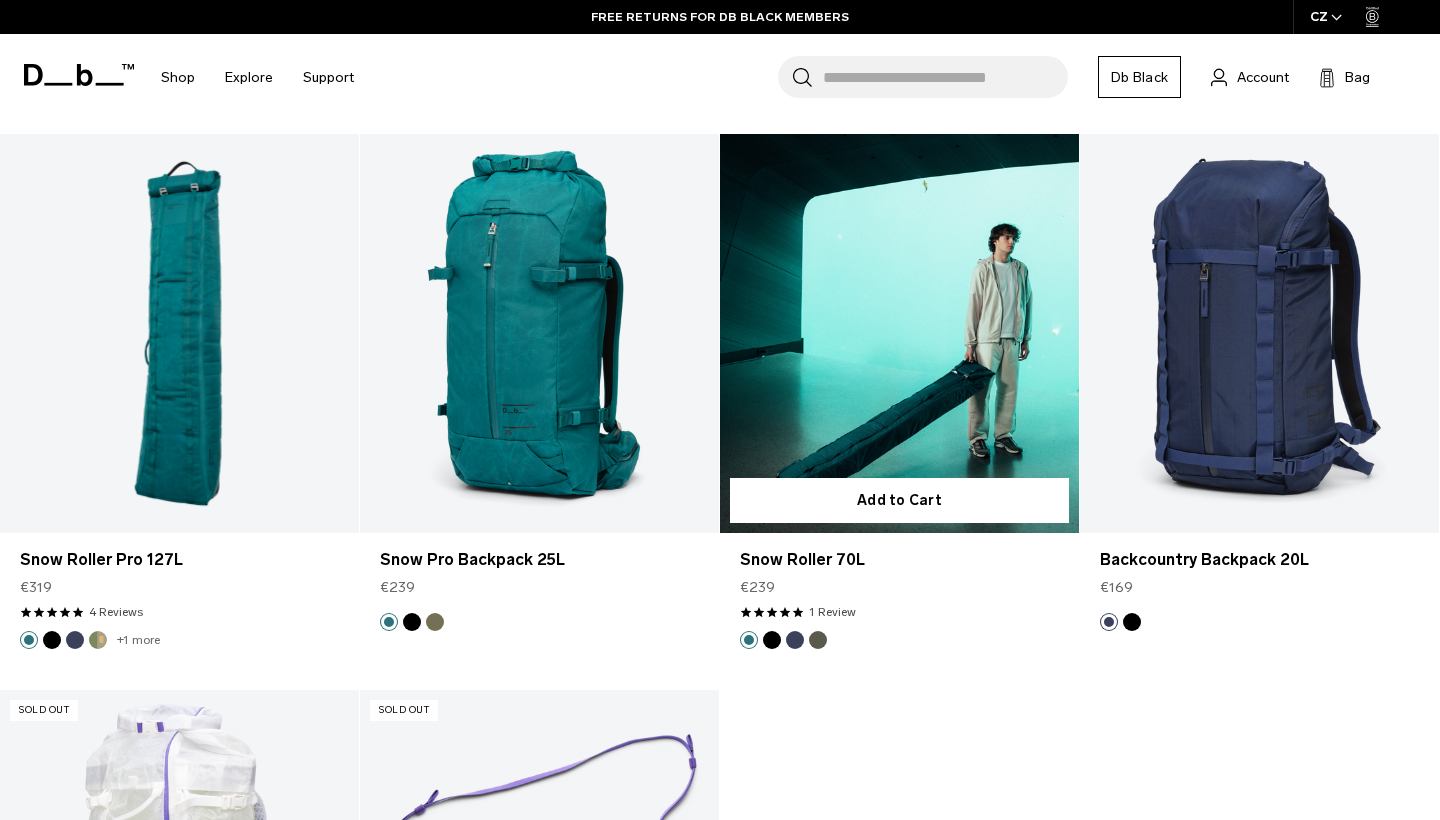 click at bounding box center [772, 640] 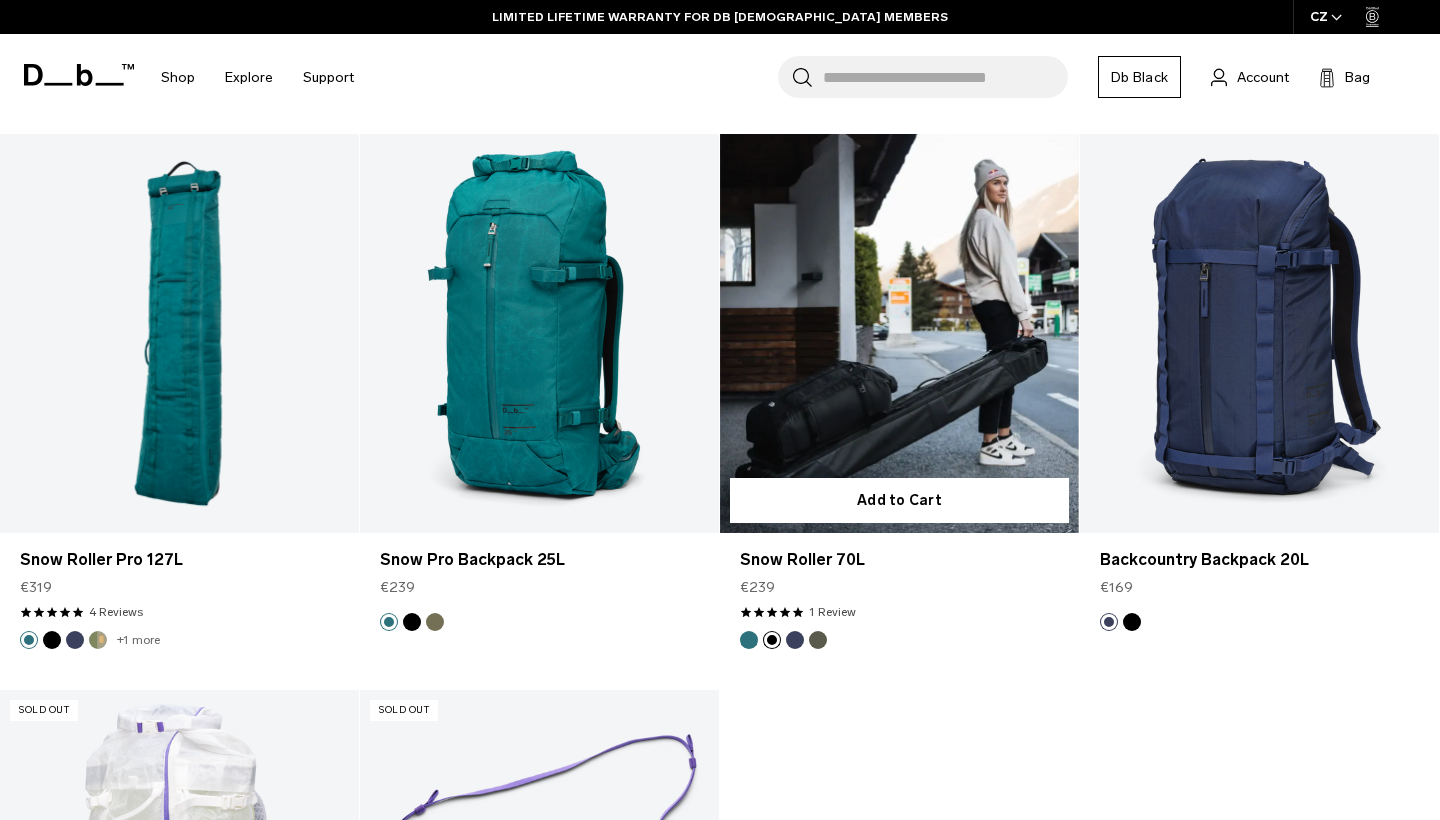 click at bounding box center [795, 640] 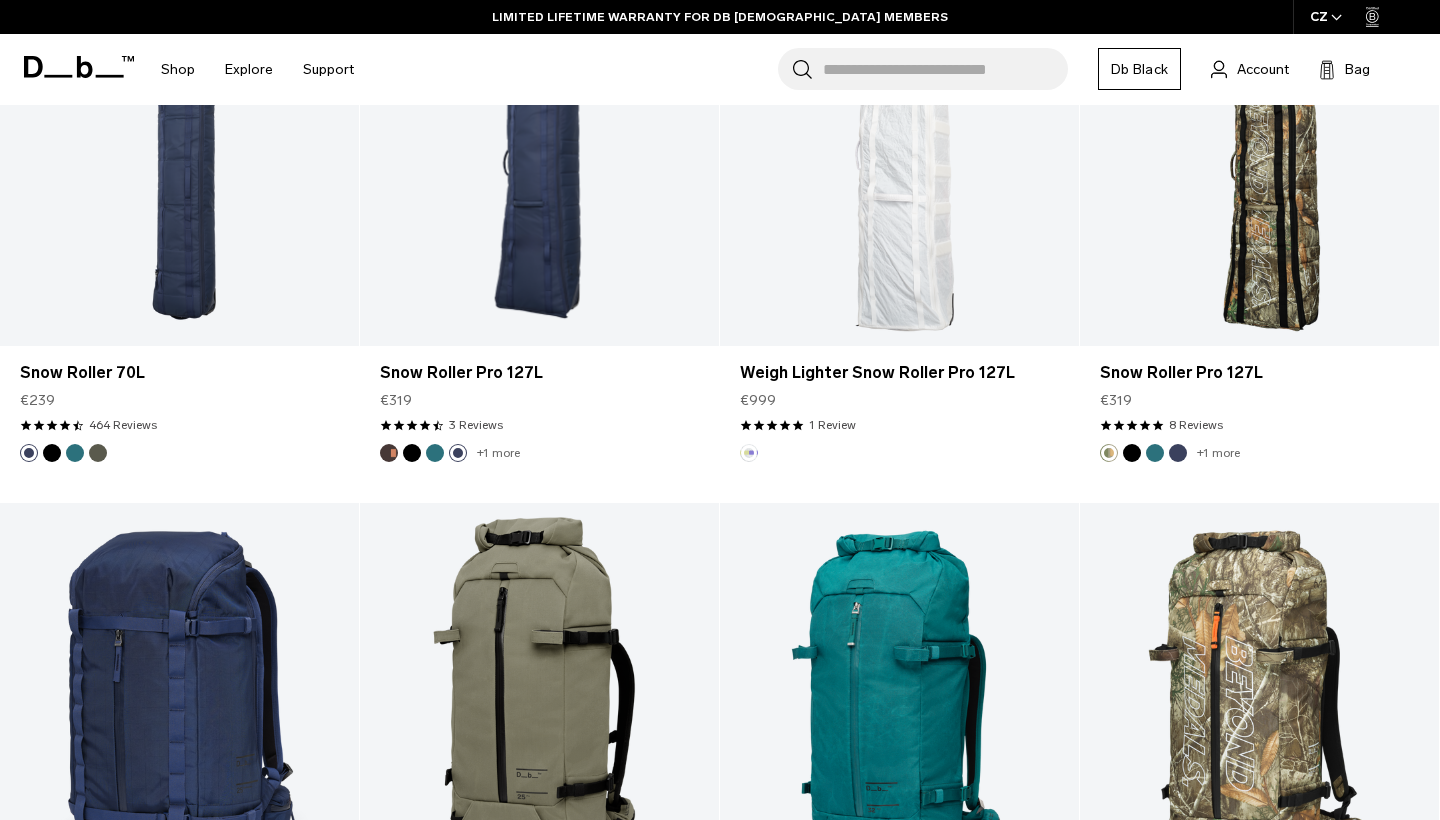scroll, scrollTop: 2060, scrollLeft: 0, axis: vertical 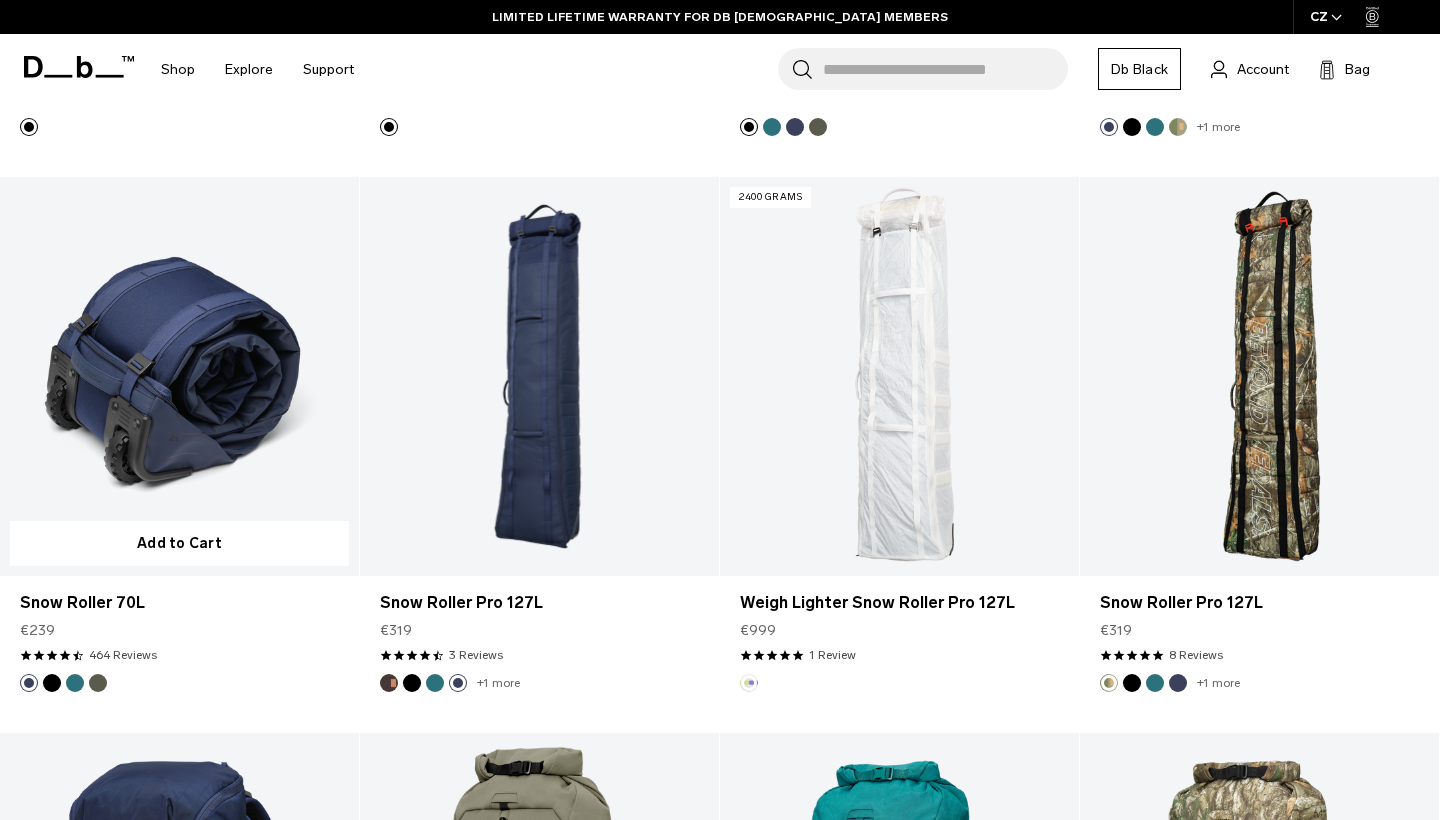 click at bounding box center [52, 683] 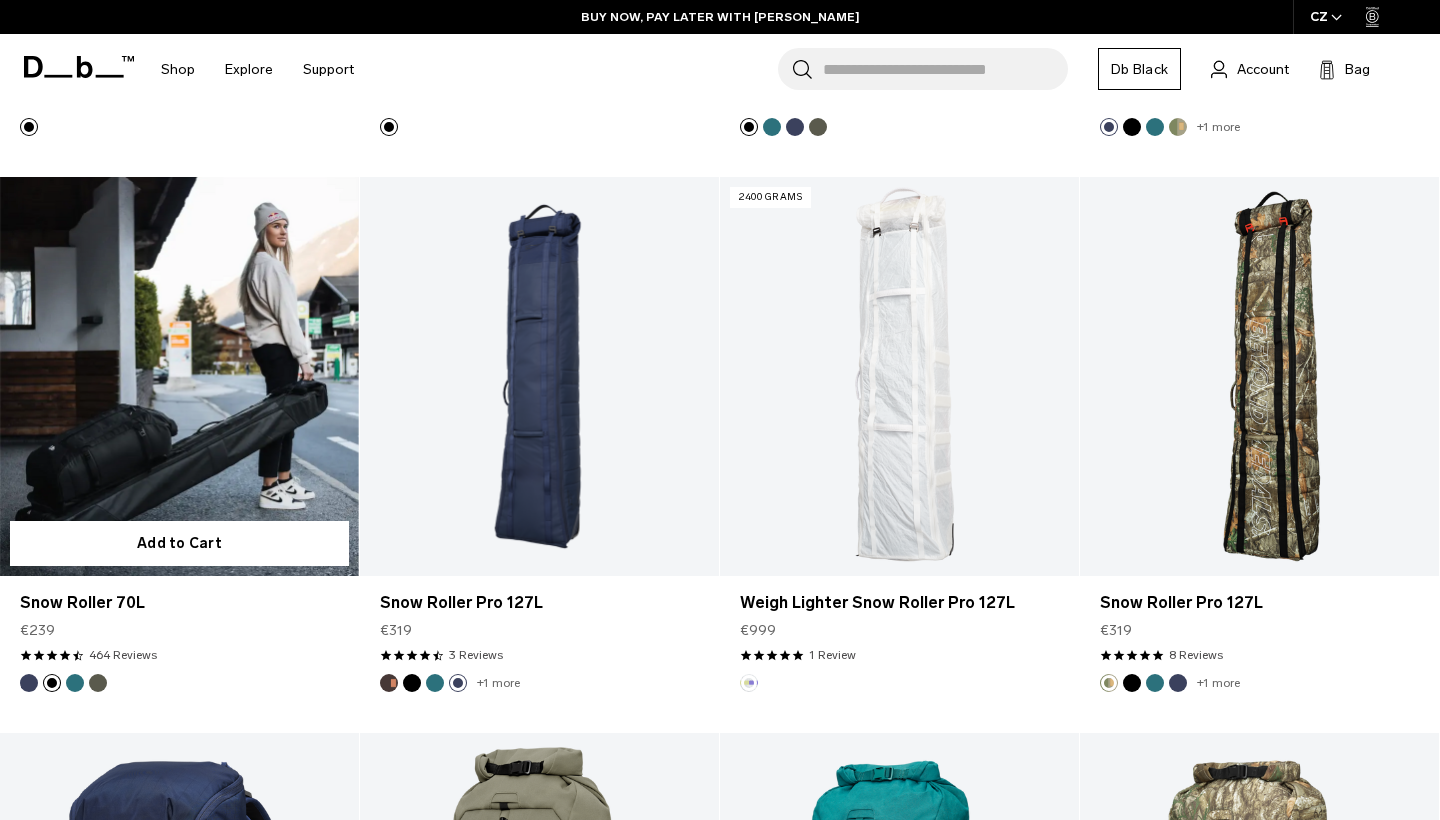 click at bounding box center [75, 683] 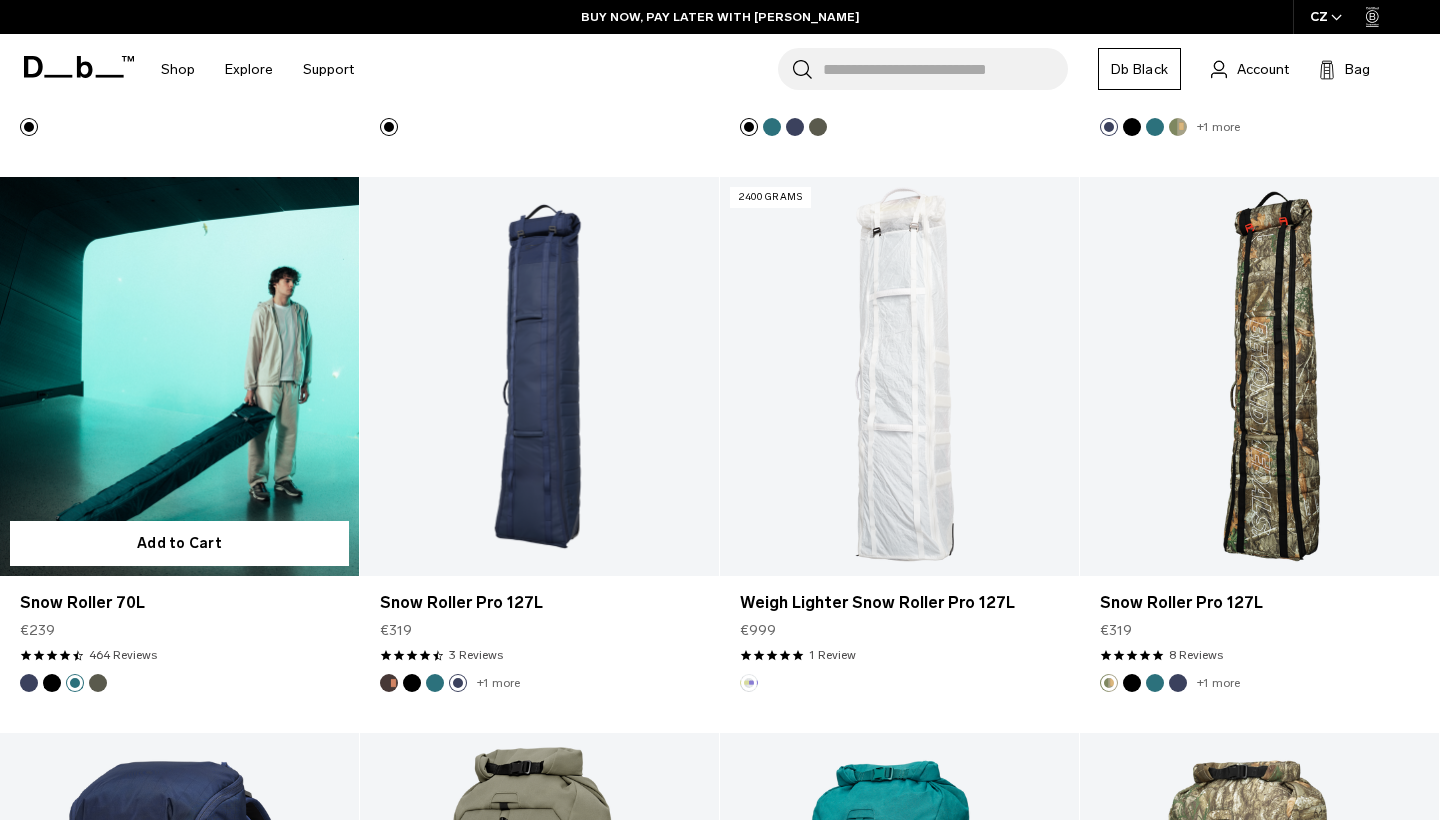 click at bounding box center [52, 683] 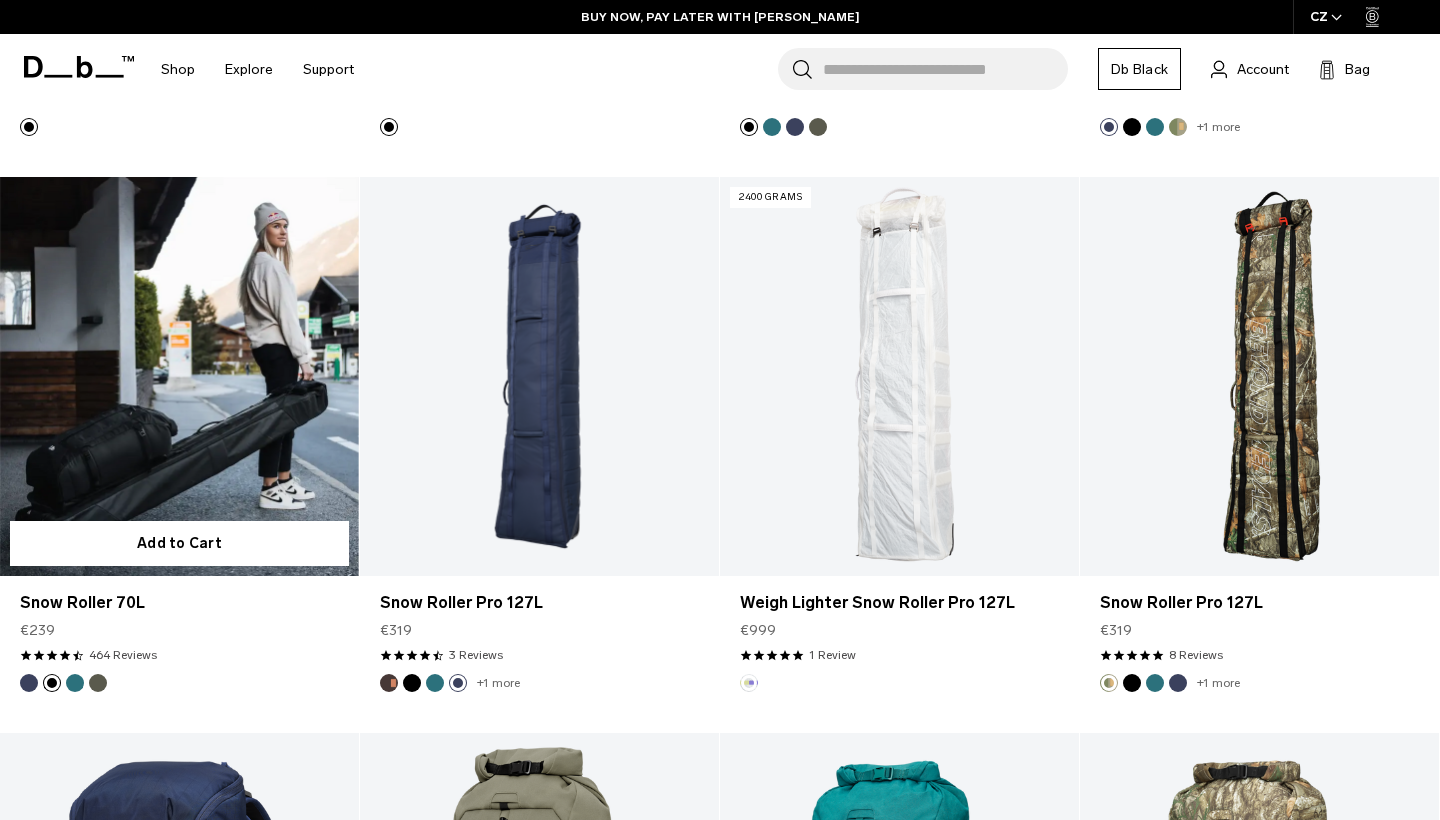 click at bounding box center [179, 376] 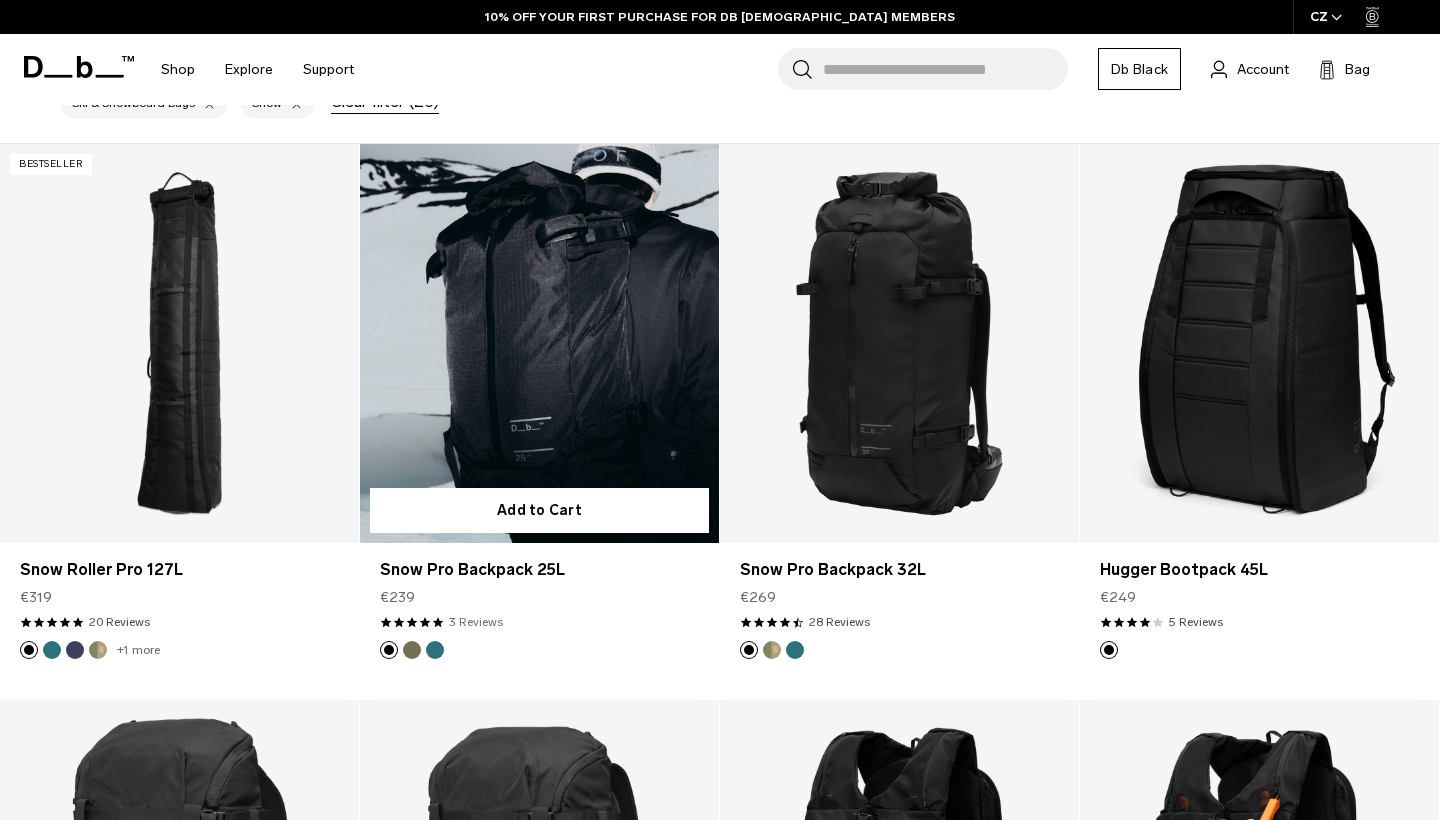 scroll, scrollTop: 419, scrollLeft: 0, axis: vertical 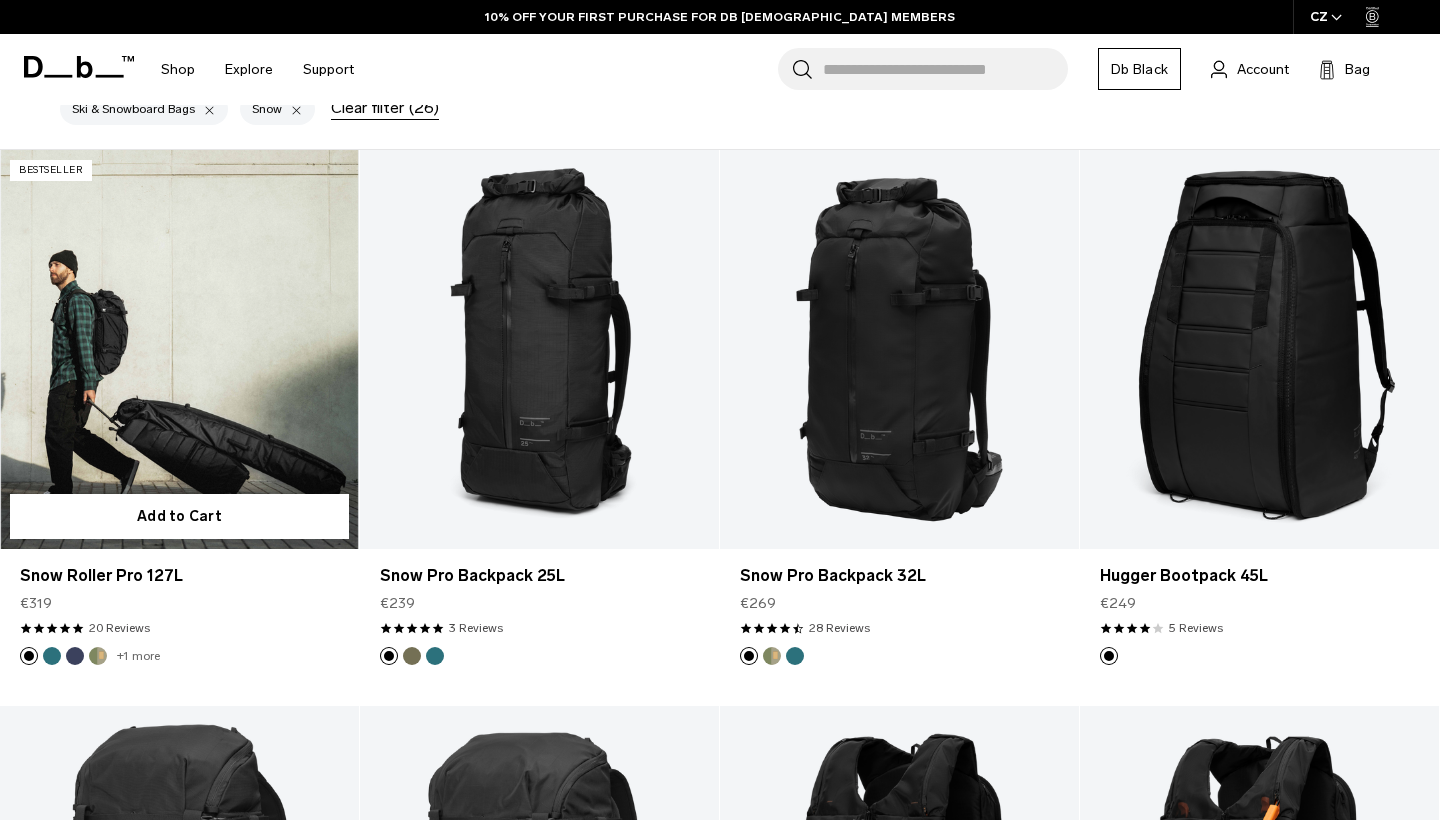 click at bounding box center [98, 656] 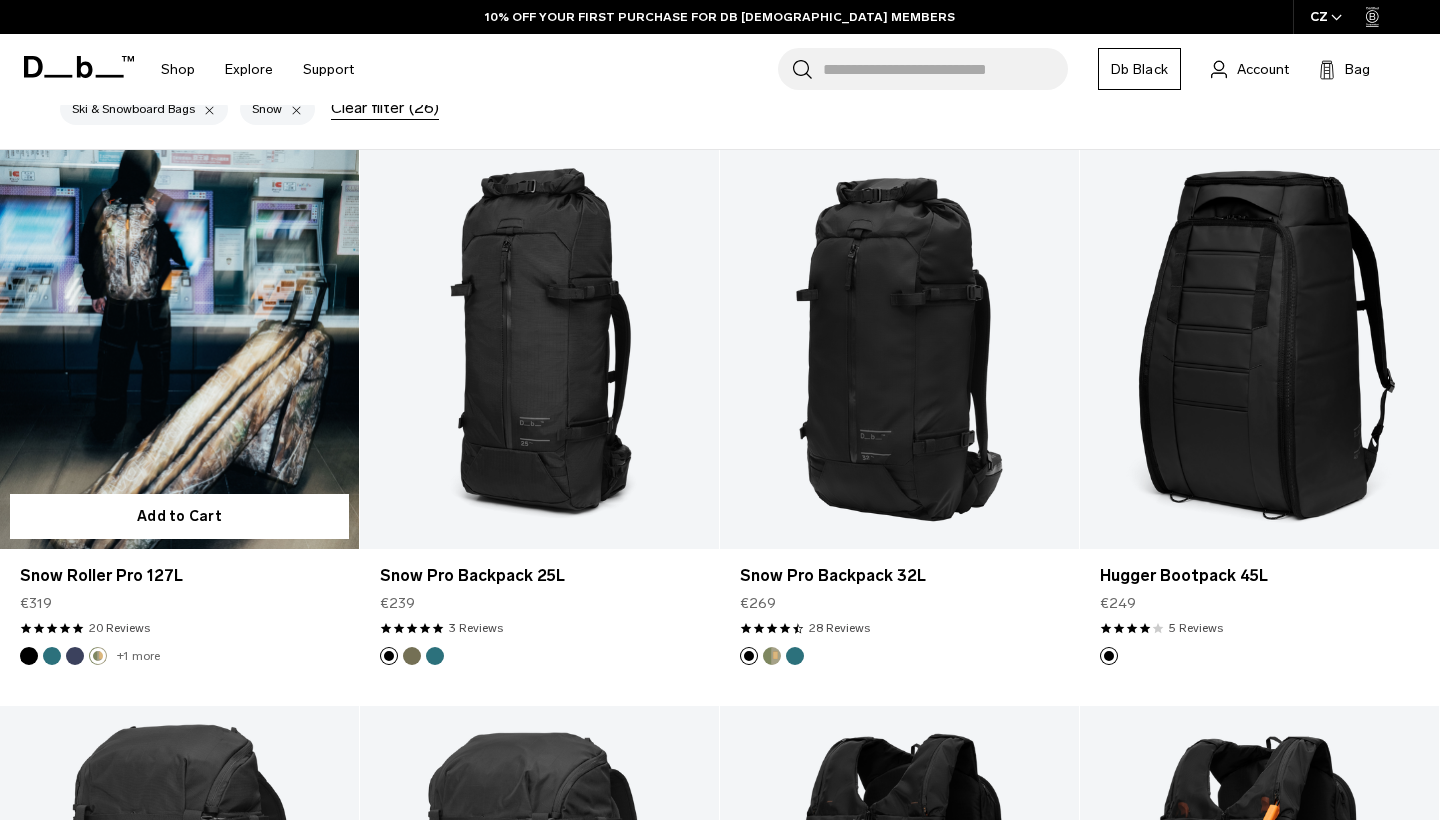 click on "+1 more" at bounding box center [138, 656] 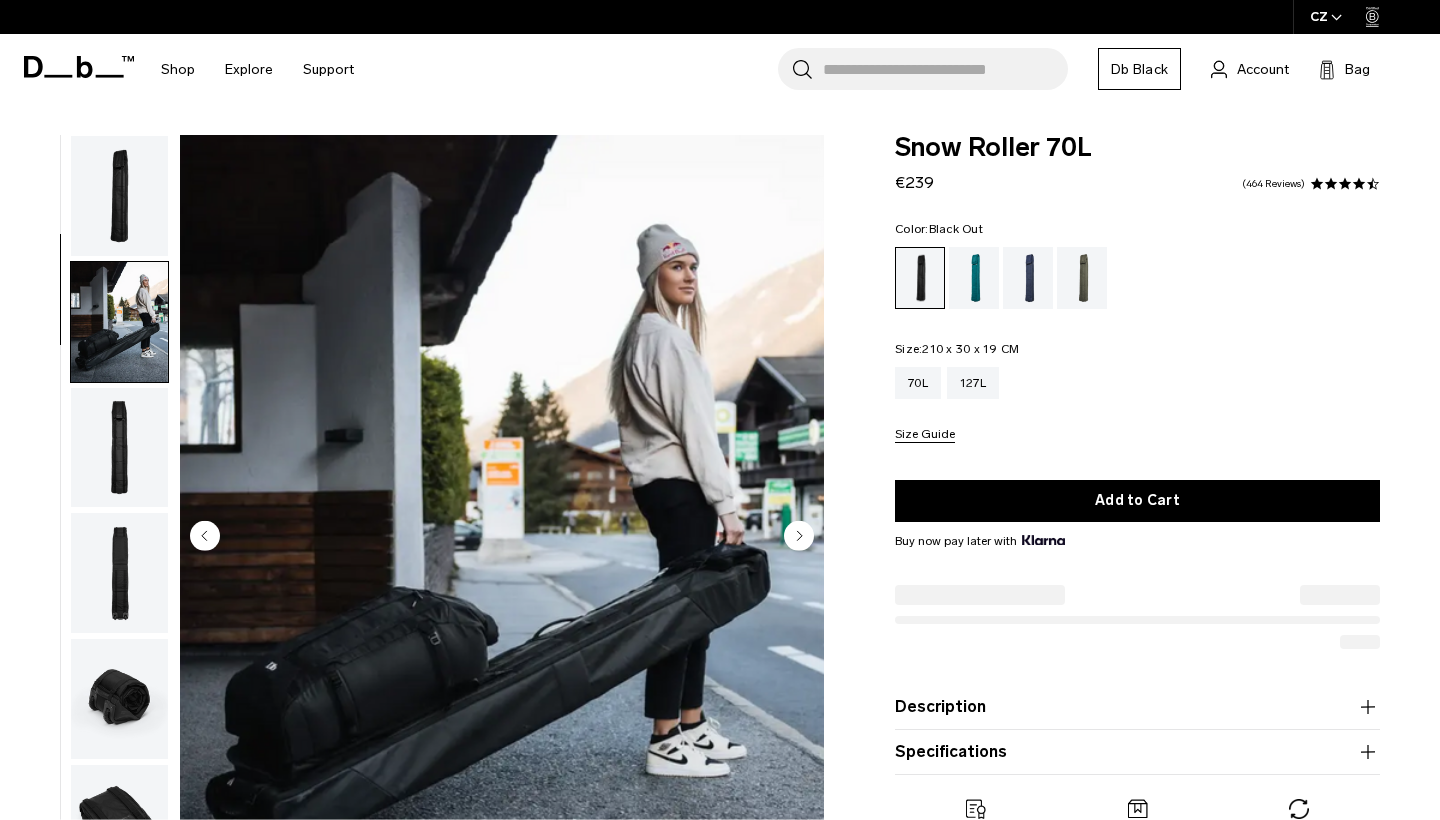 scroll, scrollTop: 0, scrollLeft: 0, axis: both 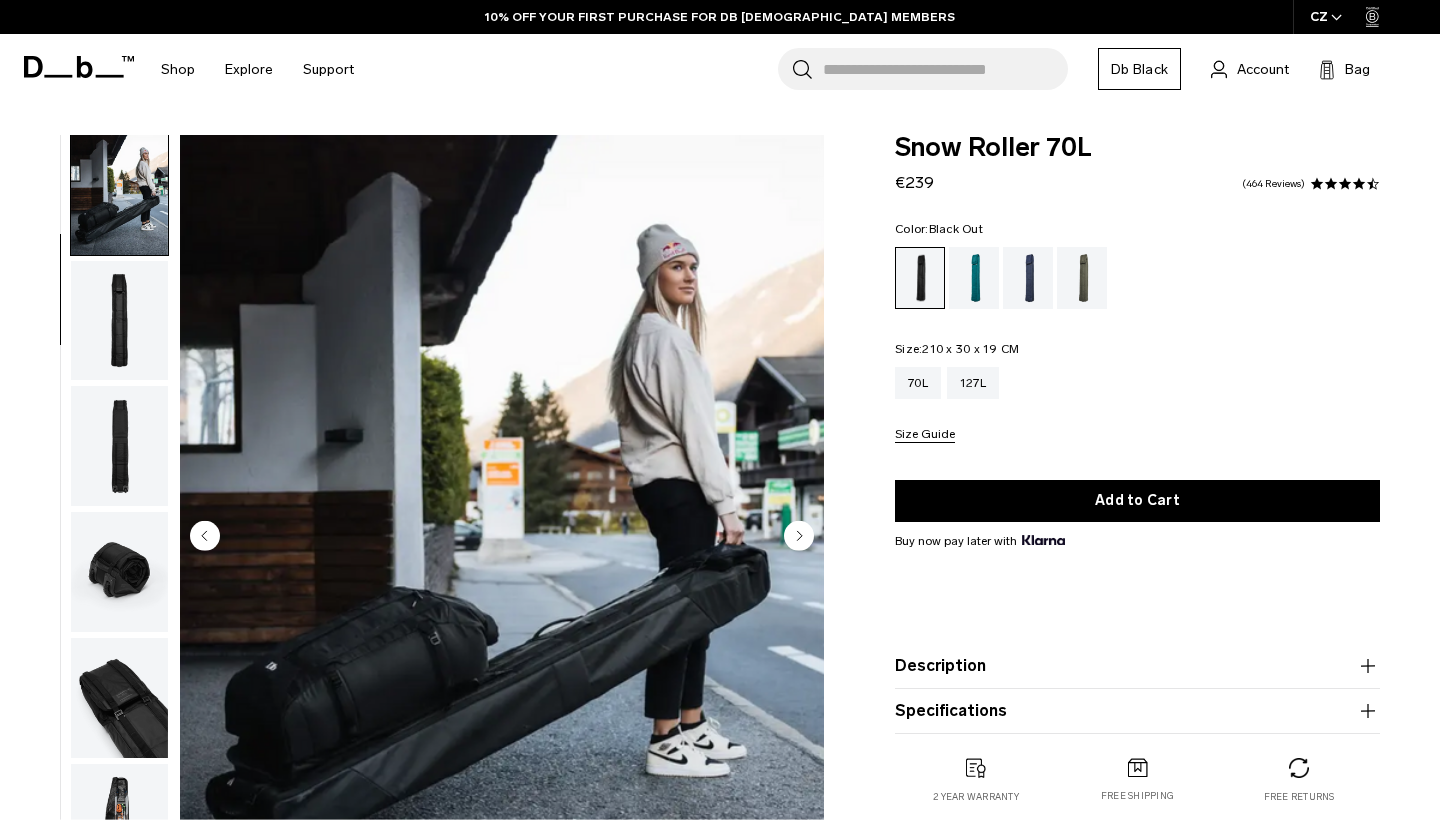 click at bounding box center [502, 537] 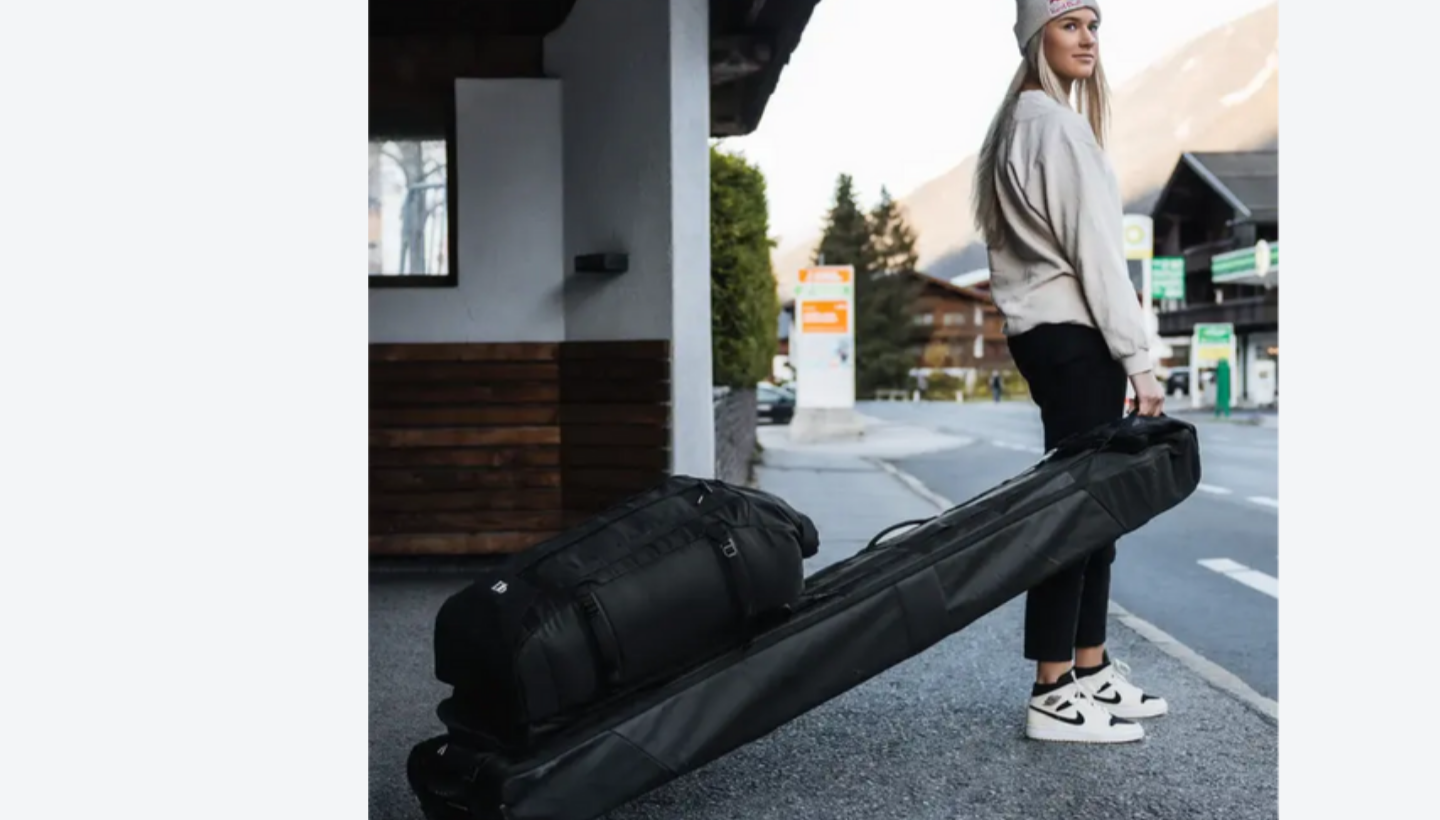 scroll, scrollTop: 281, scrollLeft: 0, axis: vertical 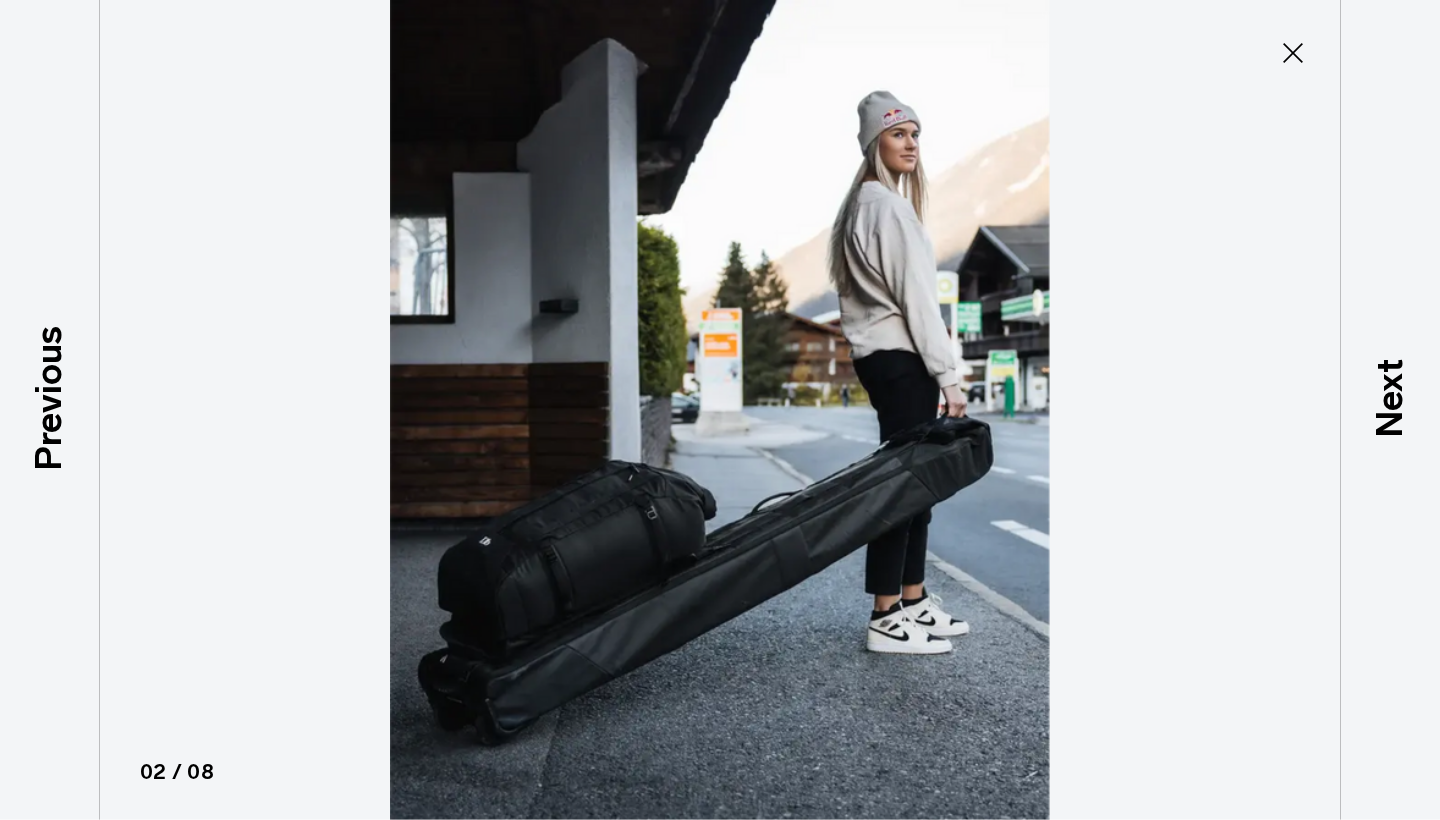 click 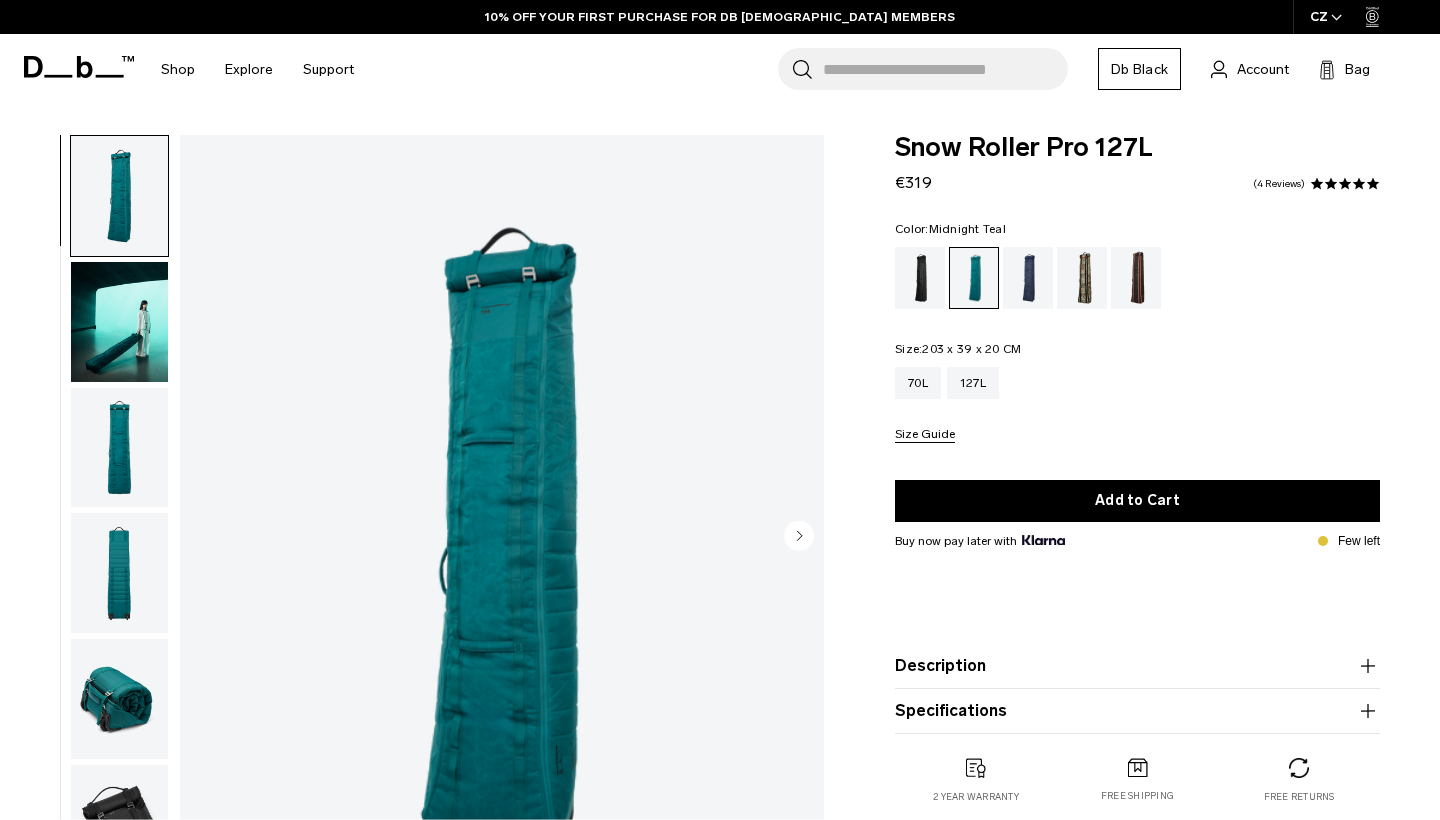scroll, scrollTop: 147, scrollLeft: 0, axis: vertical 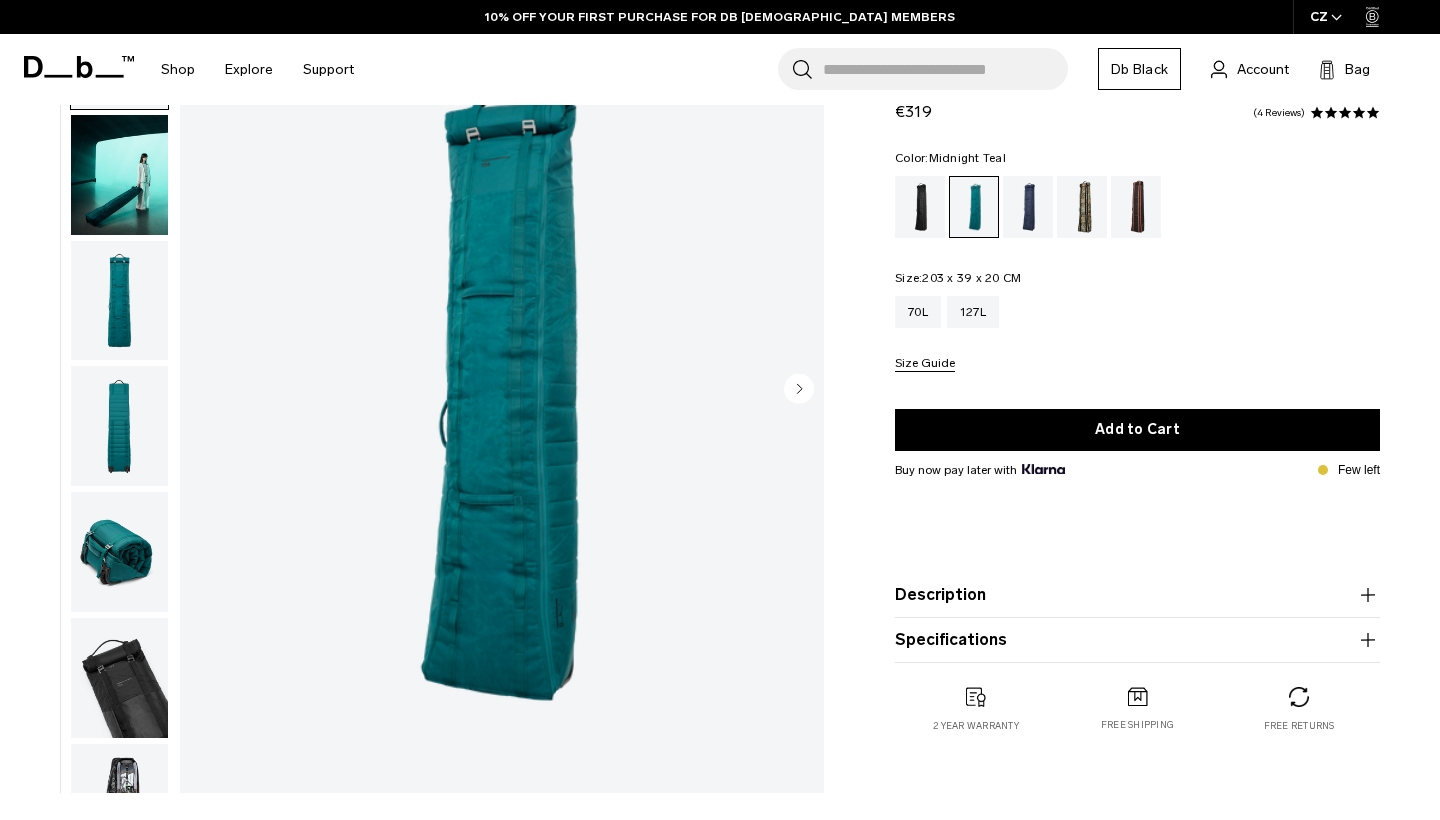 click at bounding box center (502, 390) 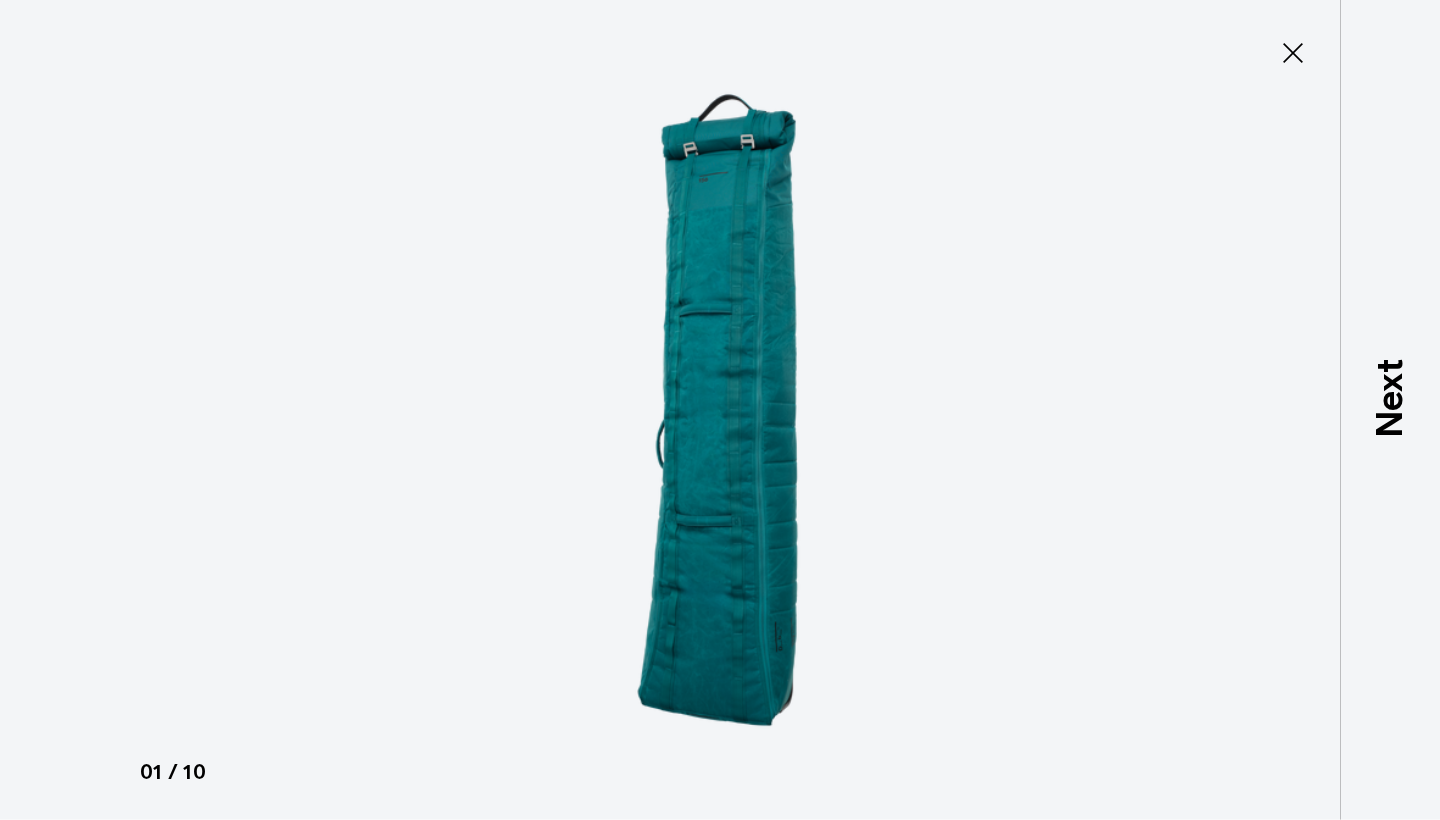 click 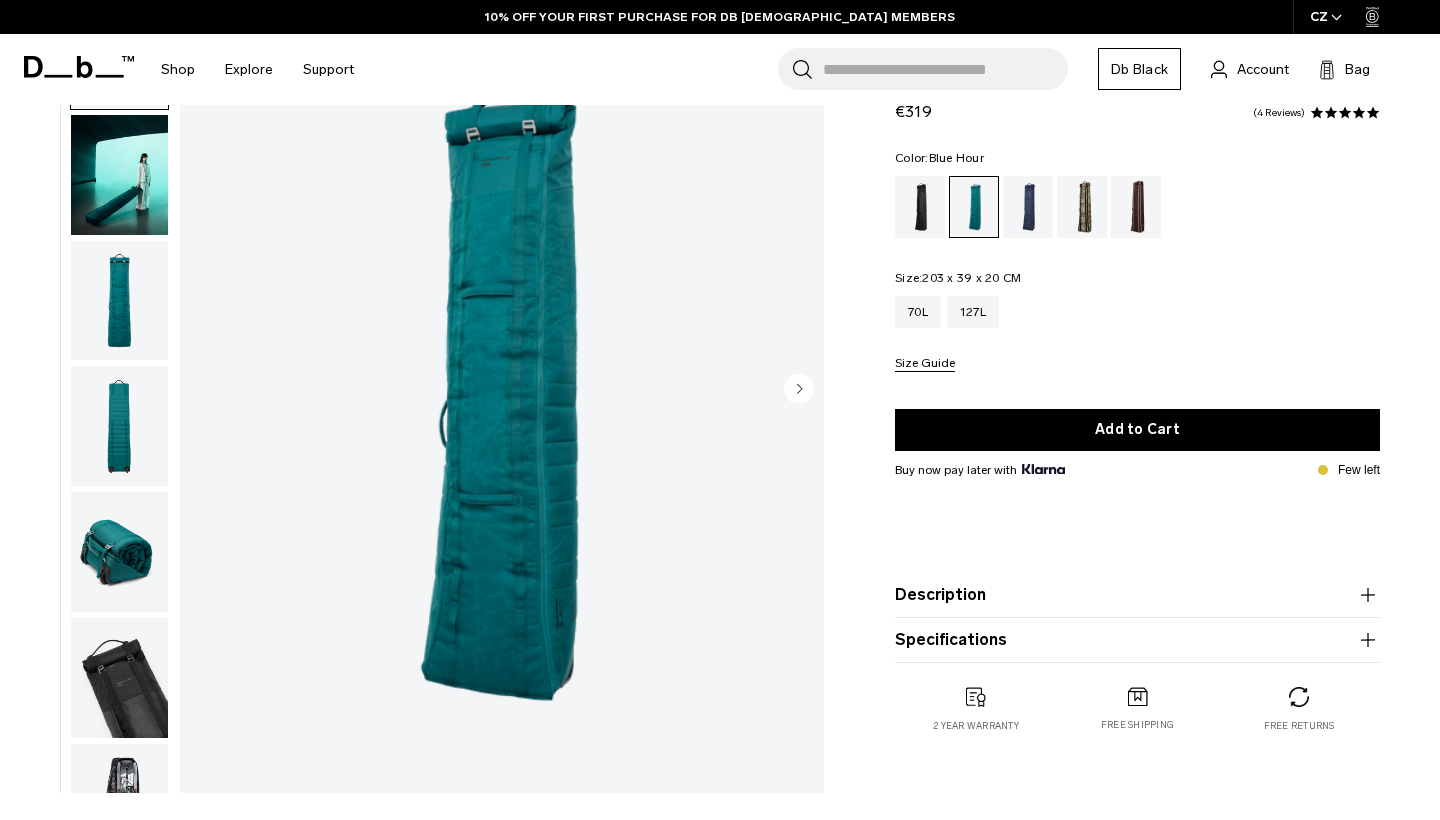 click at bounding box center [1028, 207] 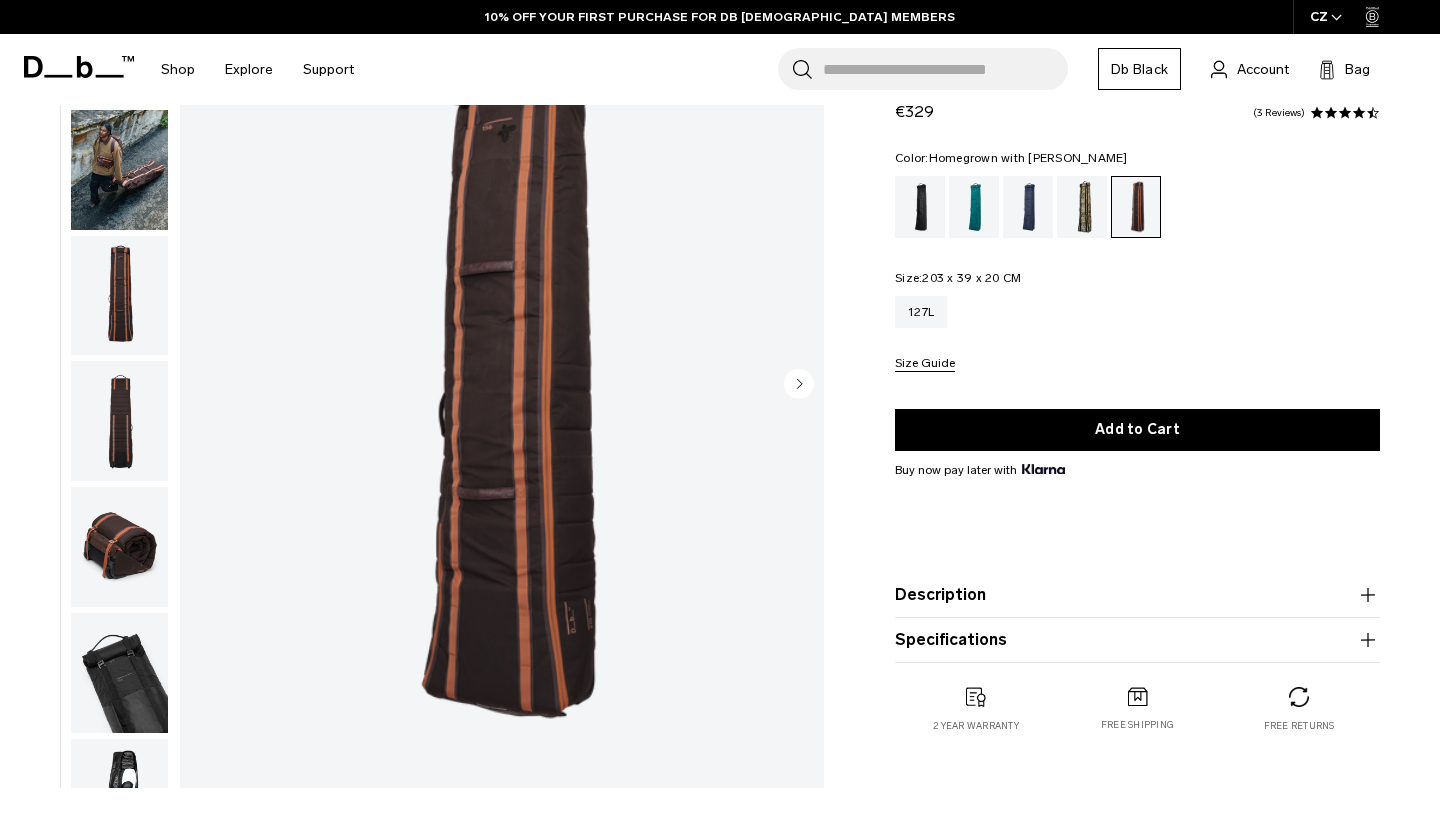 scroll, scrollTop: 0, scrollLeft: 0, axis: both 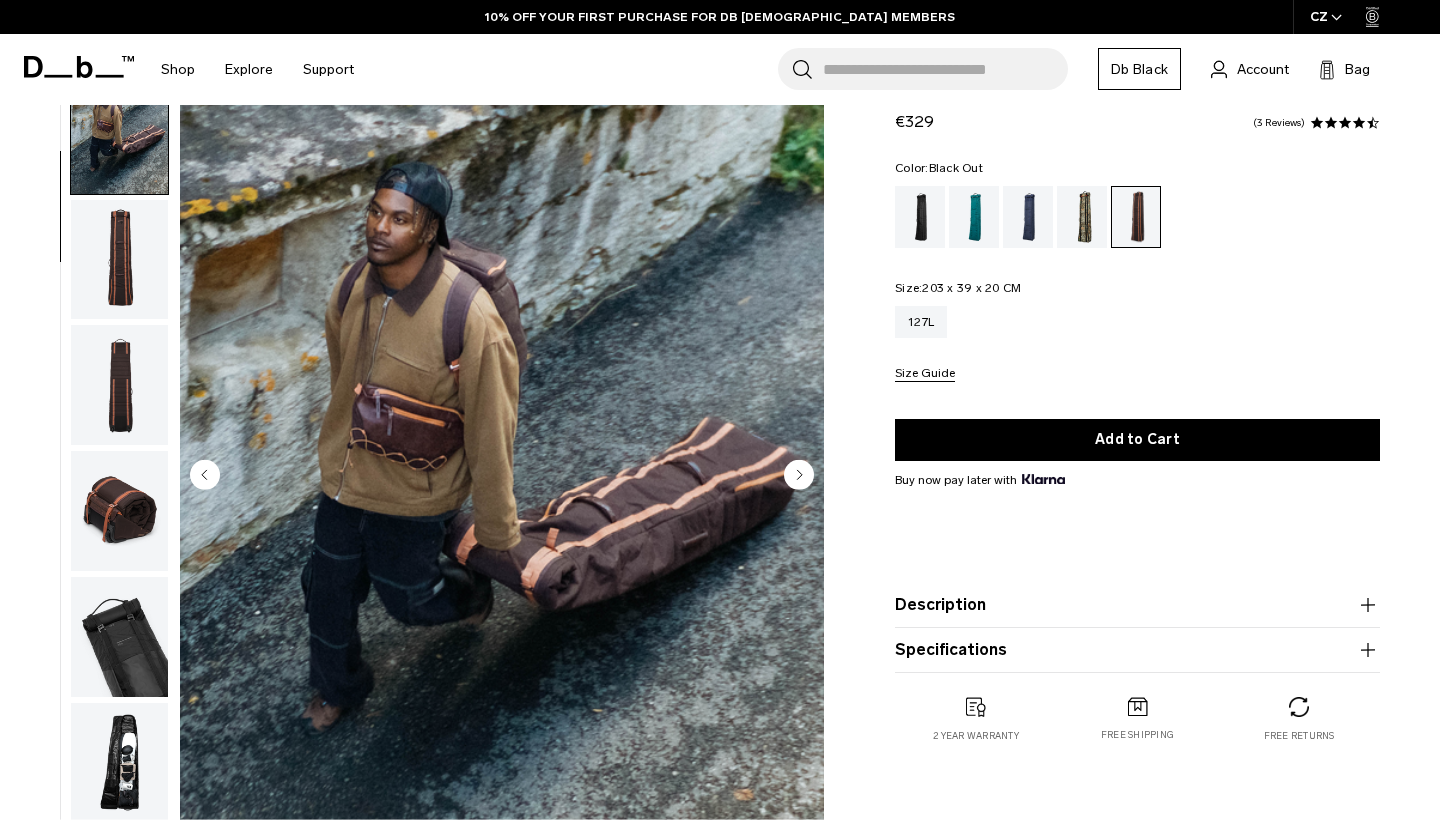 click at bounding box center [920, 217] 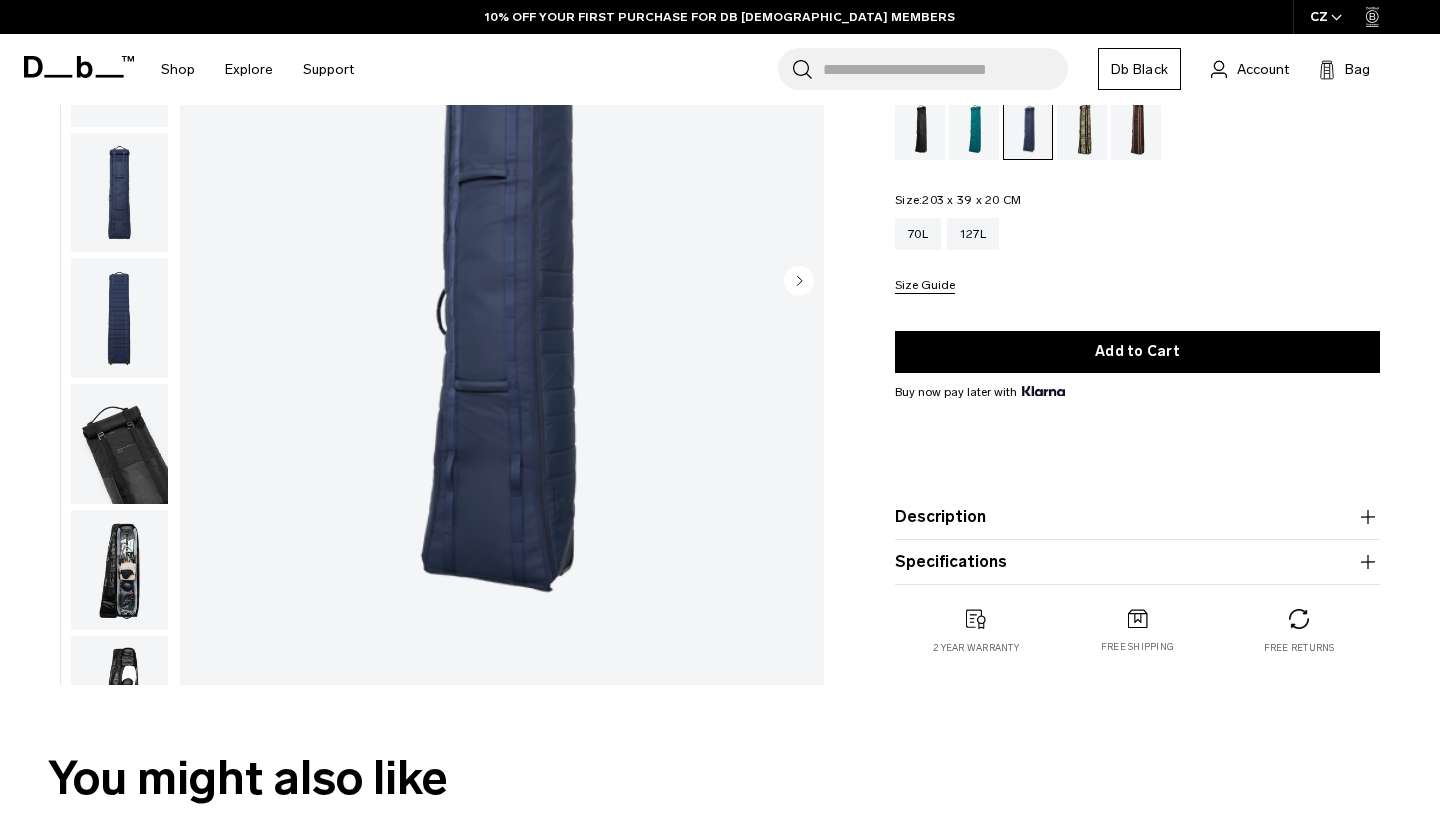 click at bounding box center (119, 570) 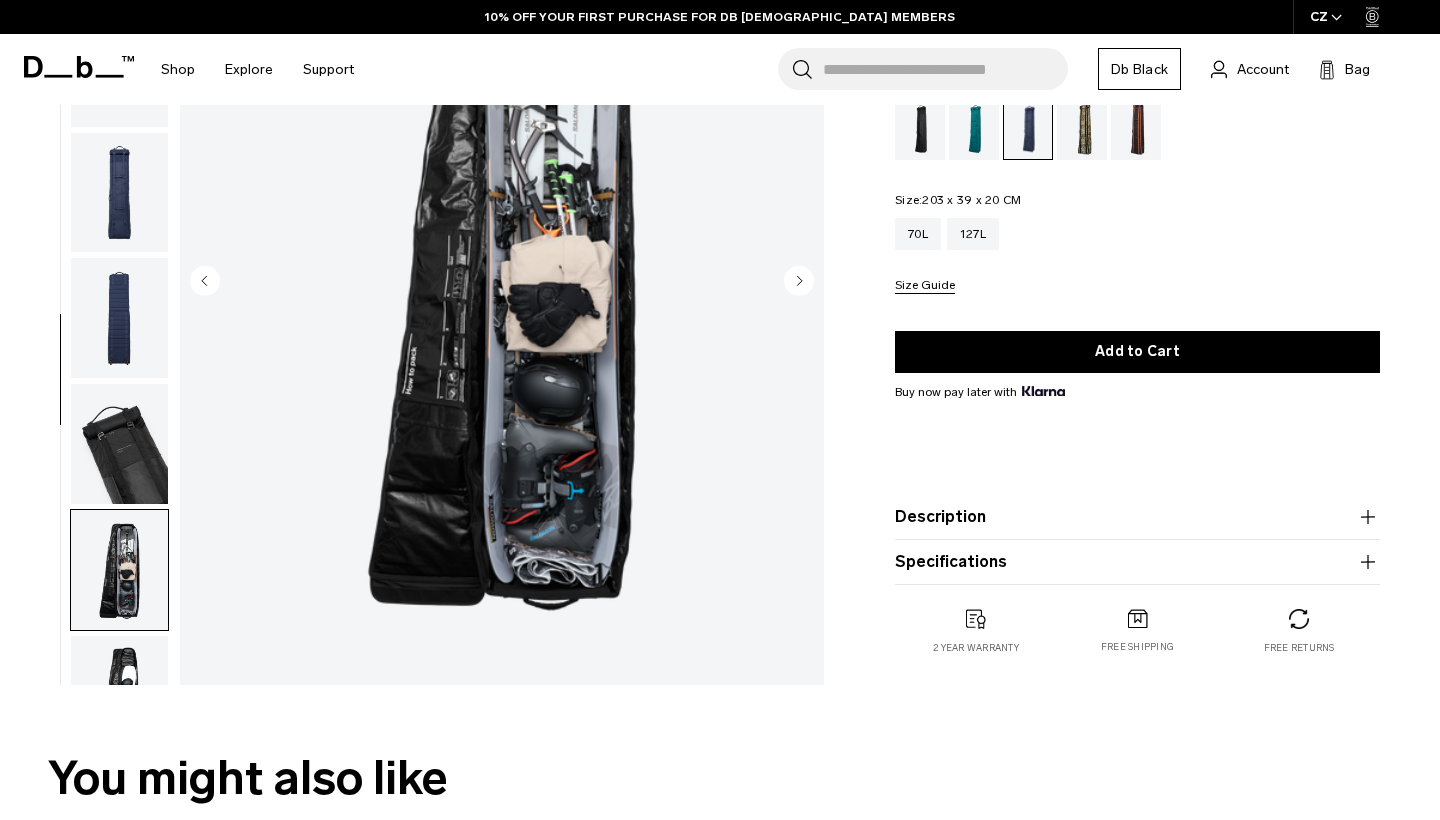 scroll, scrollTop: 255, scrollLeft: 0, axis: vertical 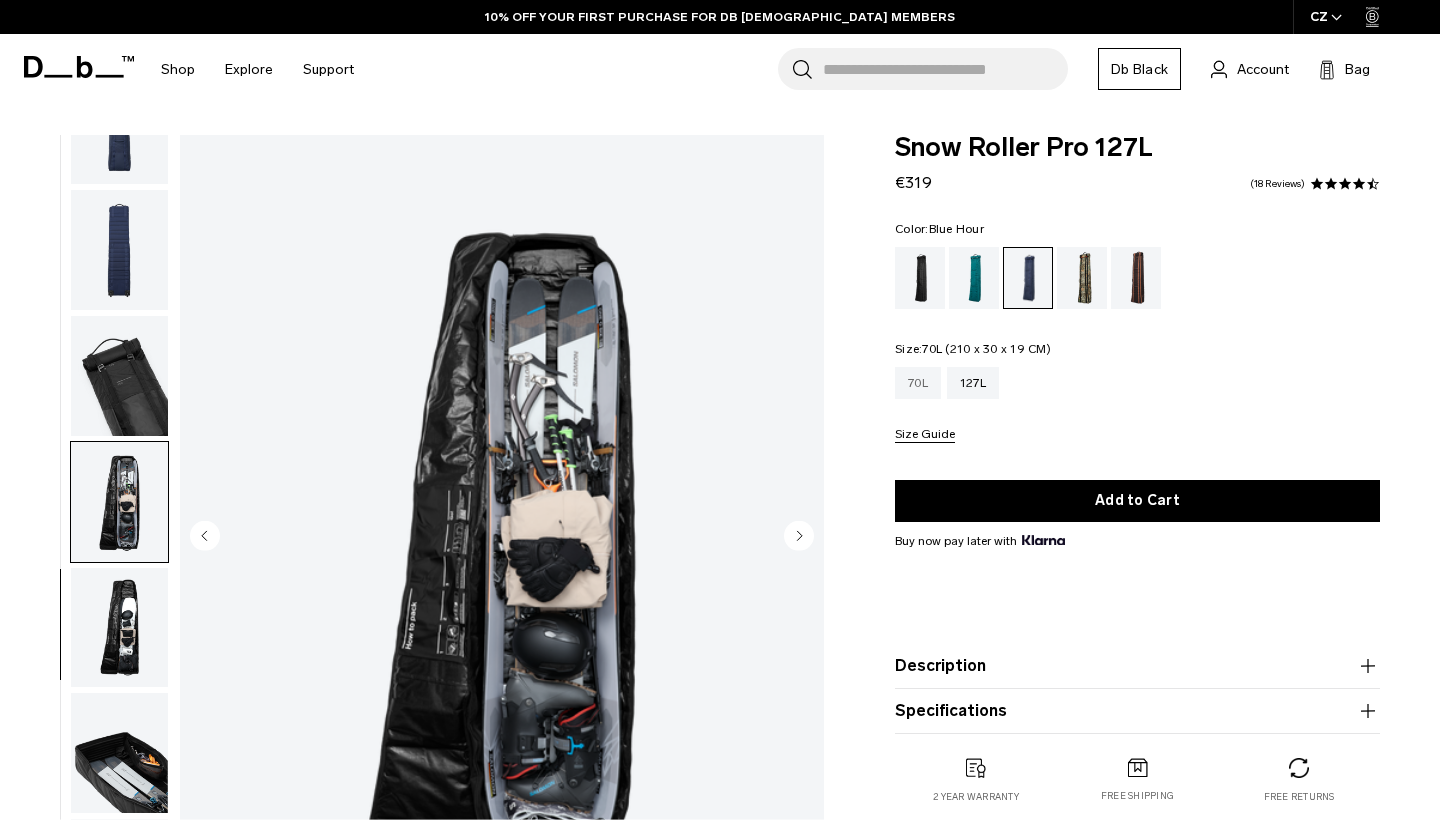 click on "70L" at bounding box center (918, 383) 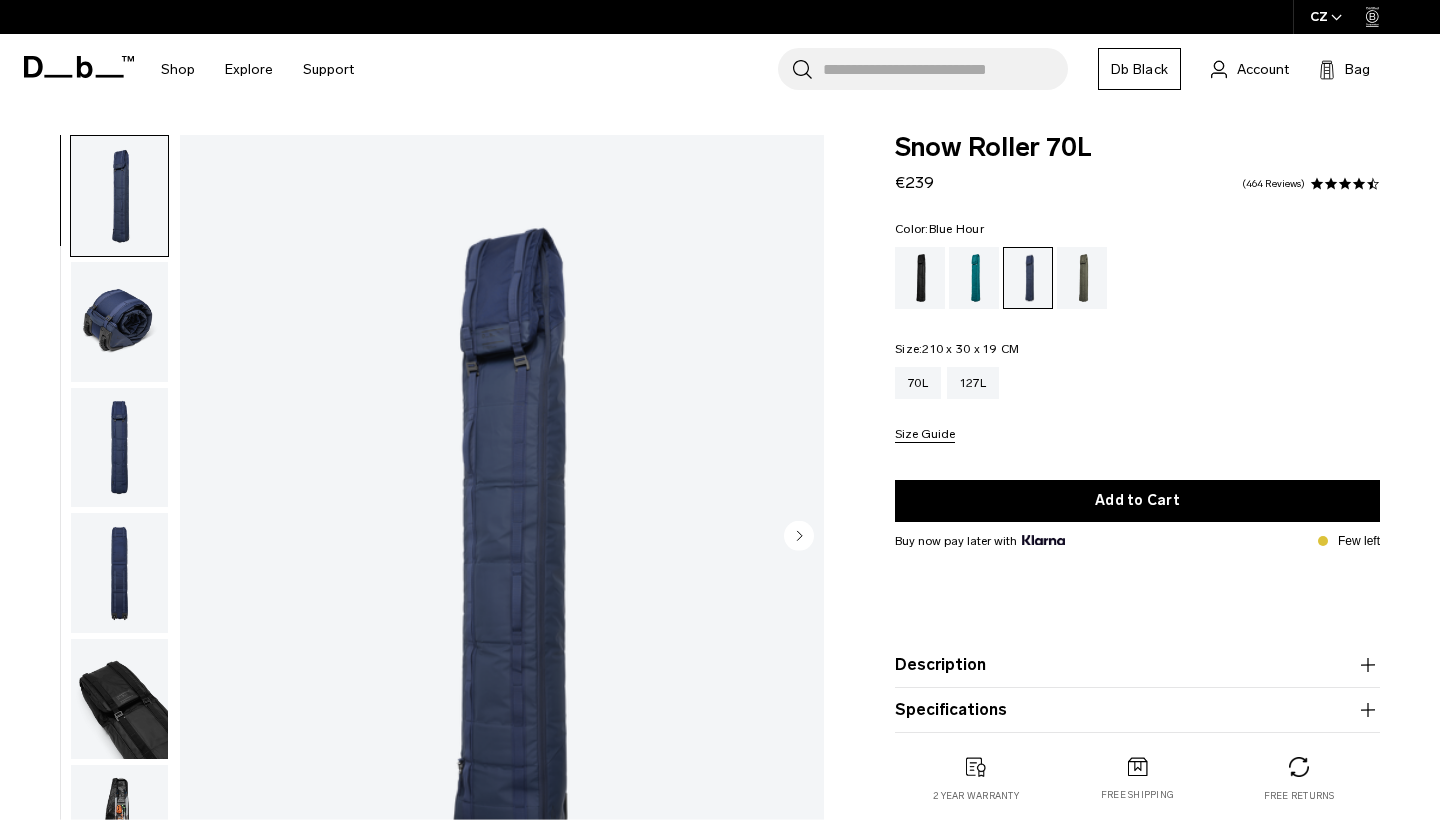 scroll, scrollTop: 0, scrollLeft: 0, axis: both 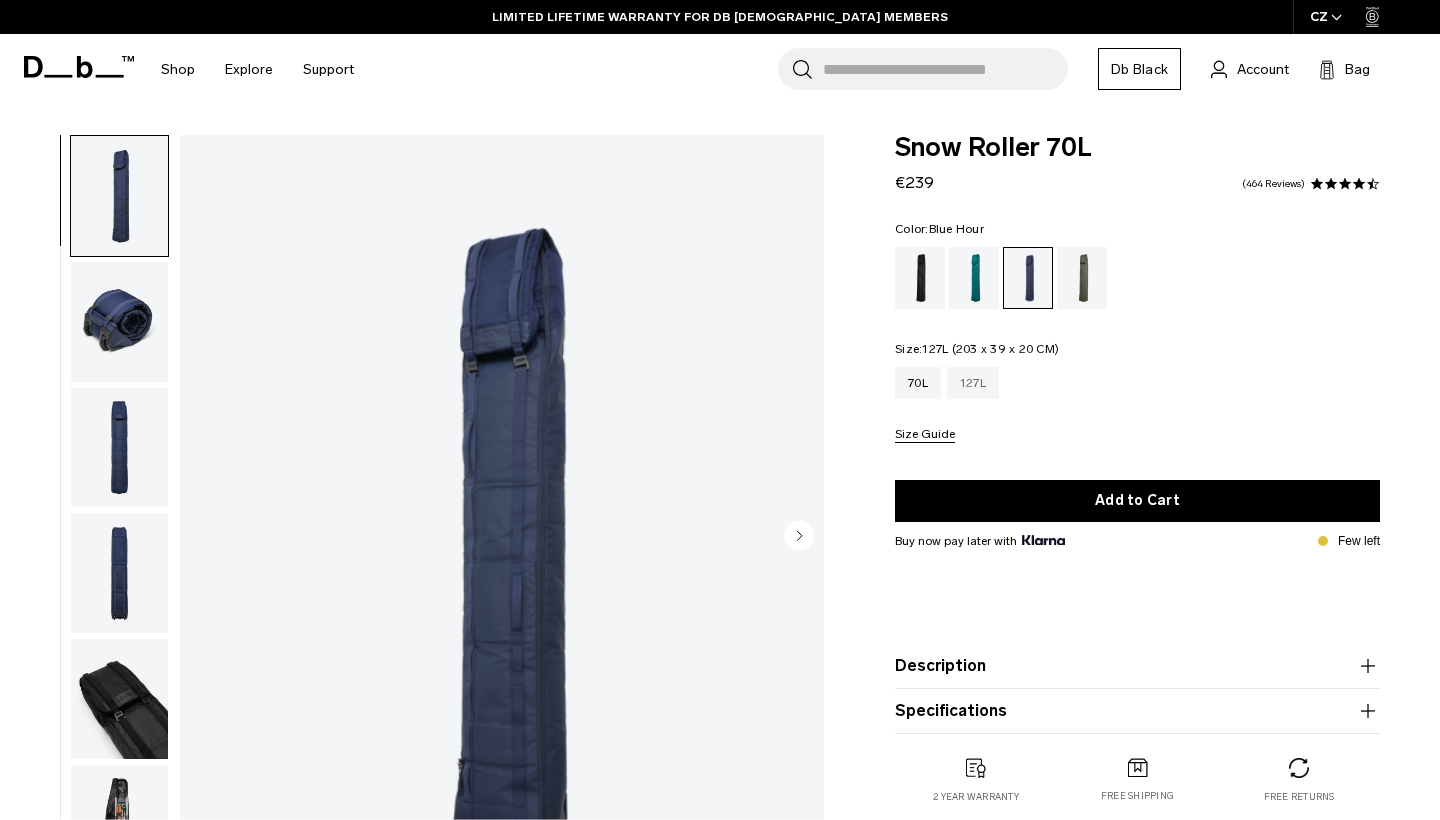 click on "127L" at bounding box center (973, 383) 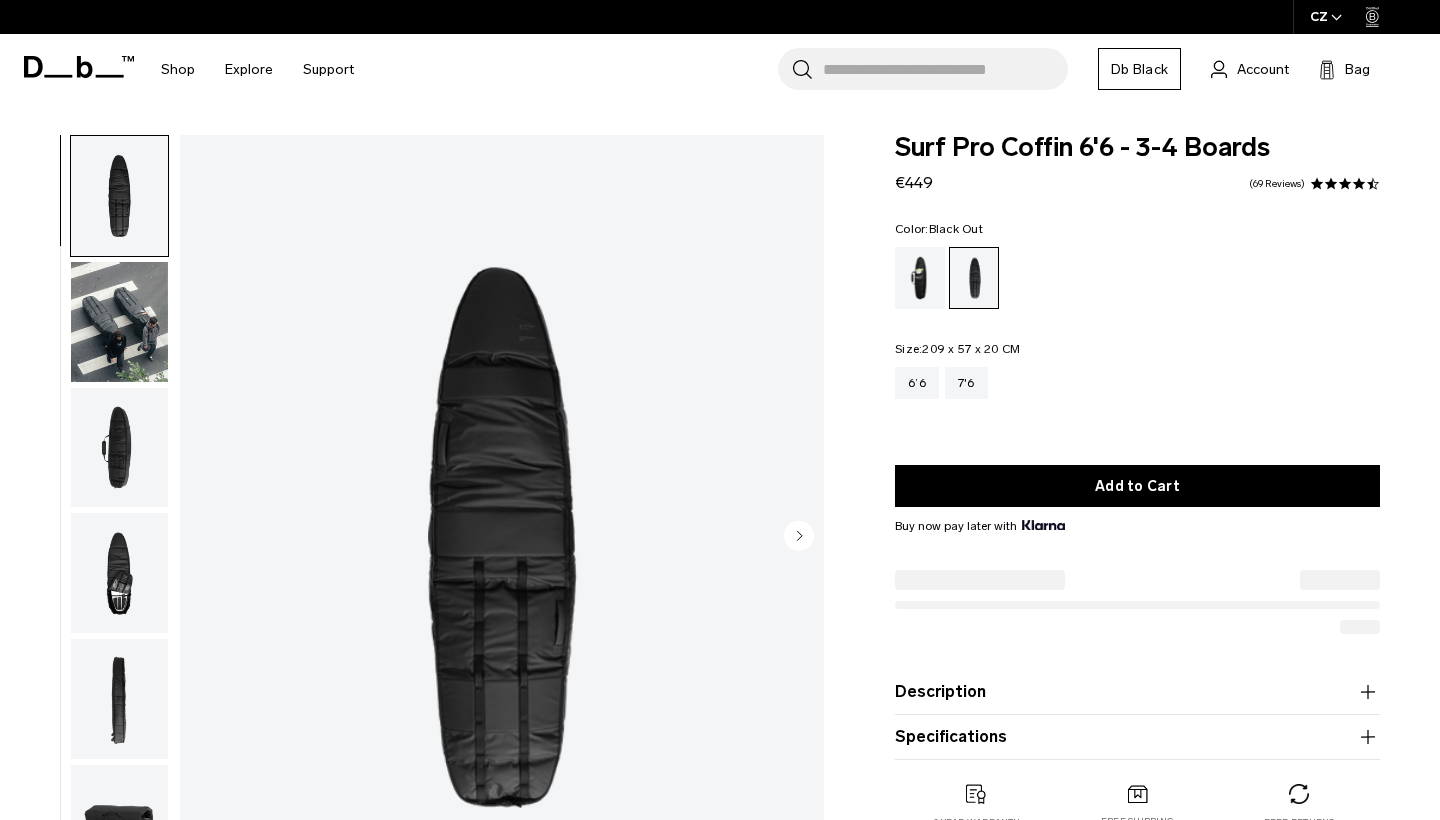 drag, startPoint x: 0, startPoint y: 0, endPoint x: 98, endPoint y: 321, distance: 335.62628 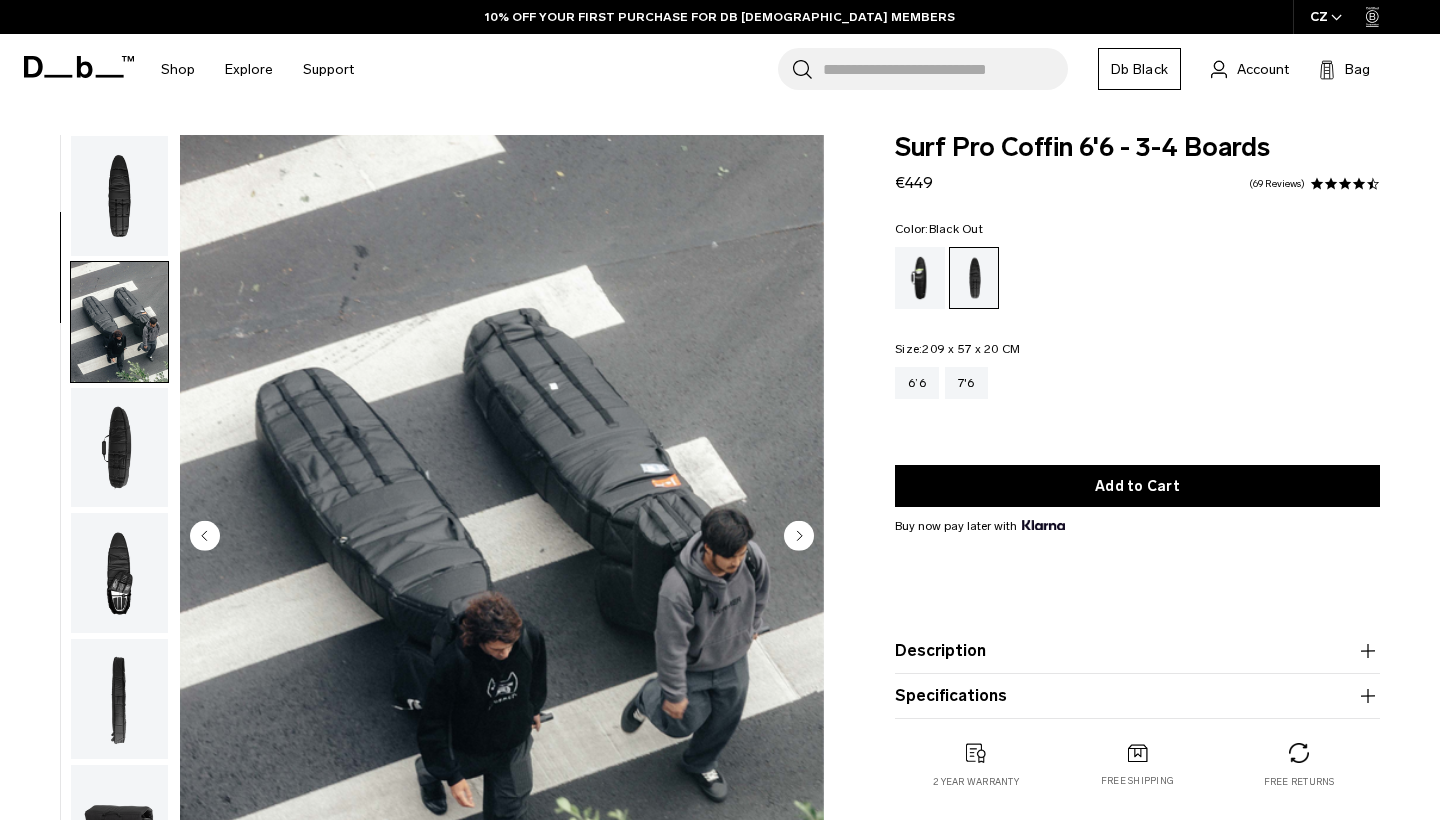 scroll, scrollTop: 127, scrollLeft: 0, axis: vertical 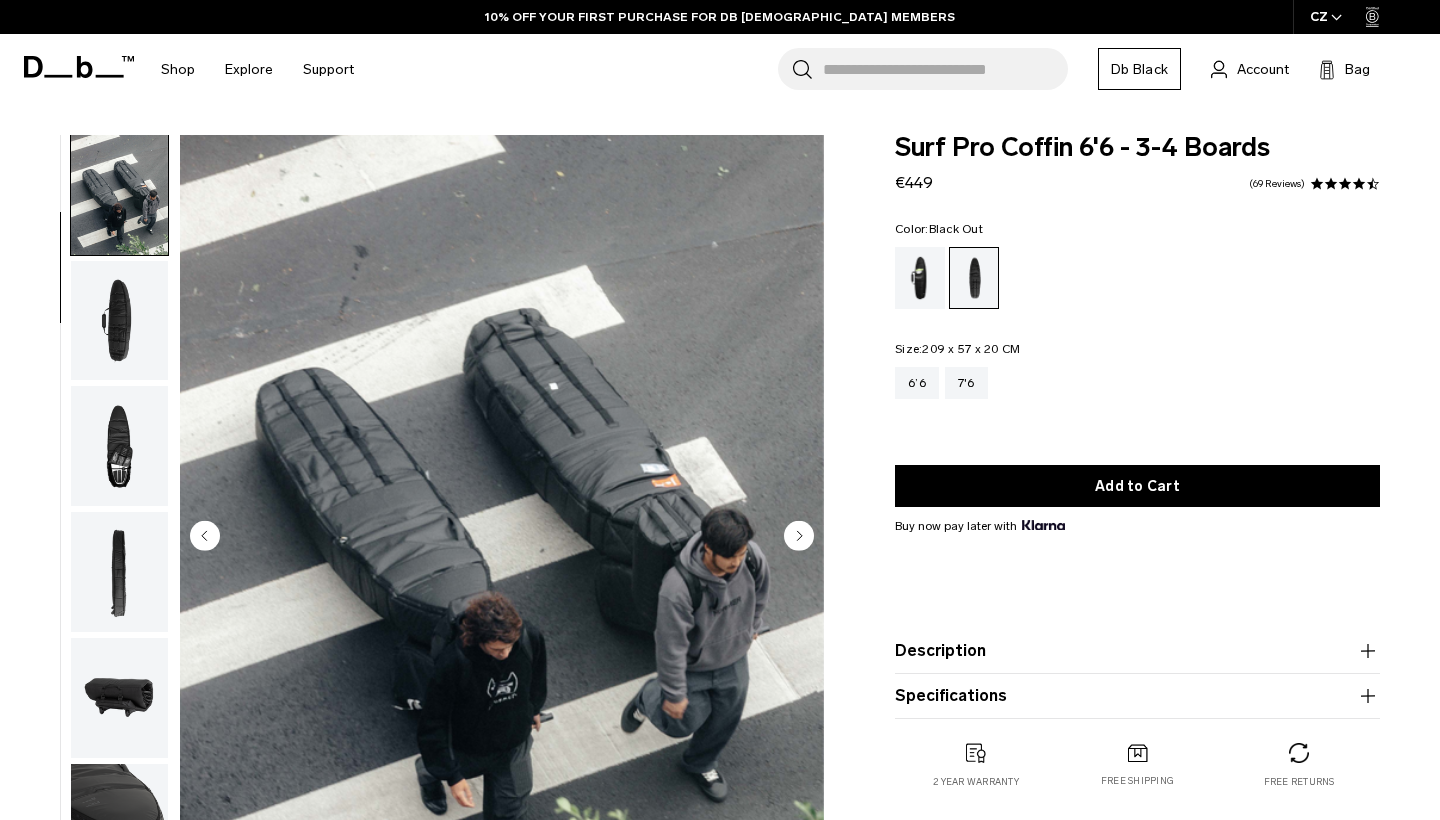 click at bounding box center [119, 321] 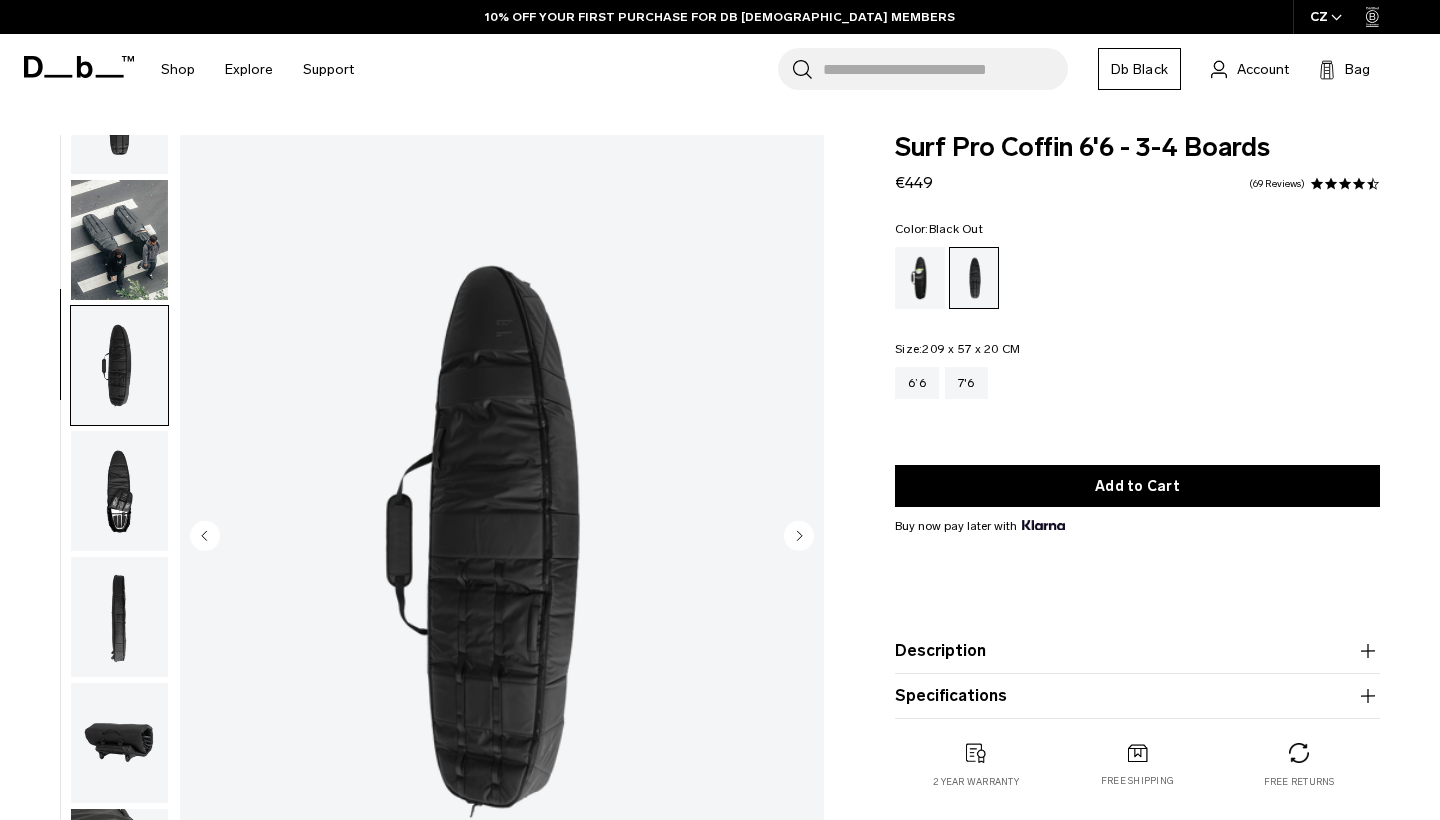 click at bounding box center (119, 240) 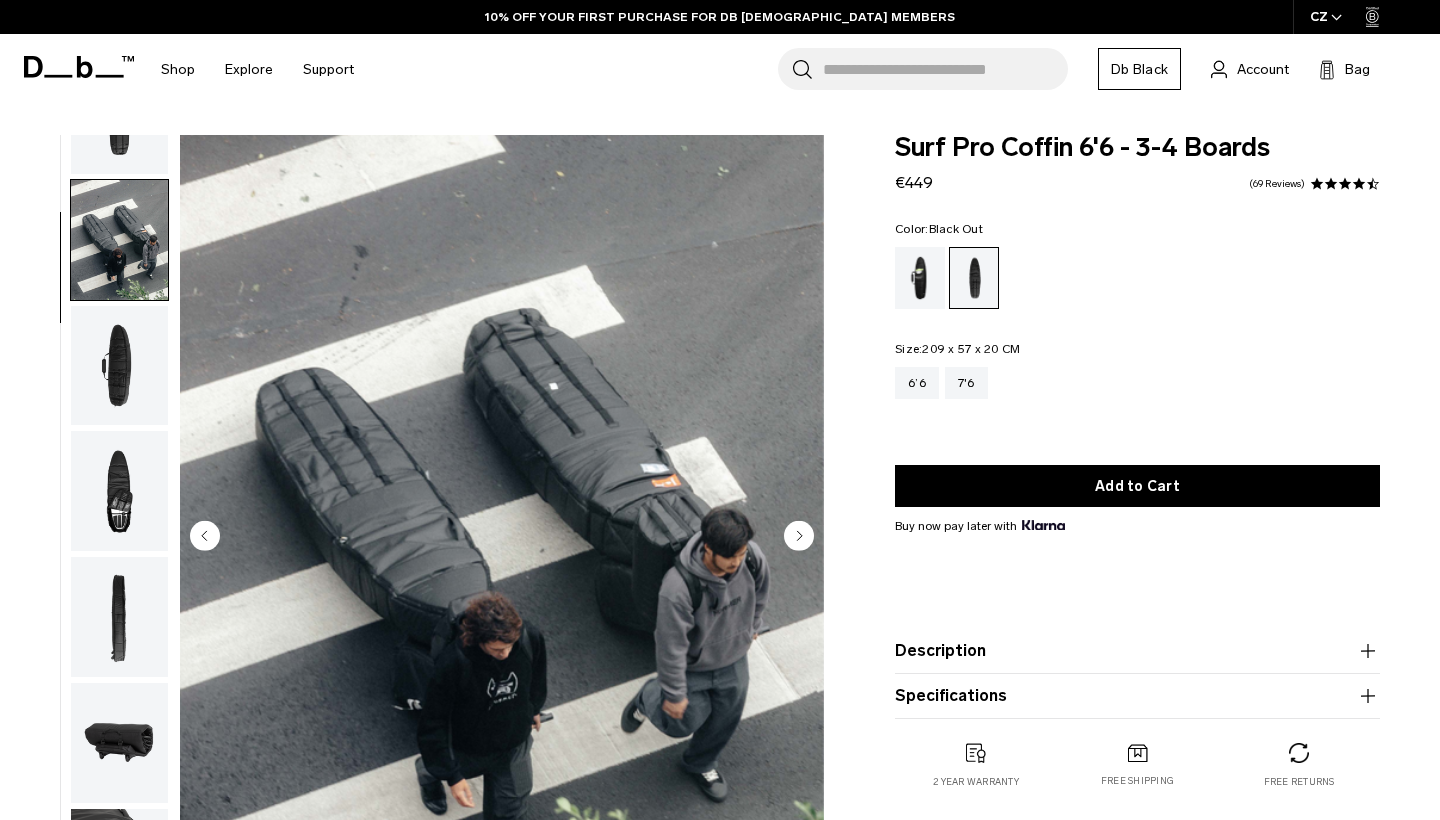 scroll, scrollTop: 127, scrollLeft: 0, axis: vertical 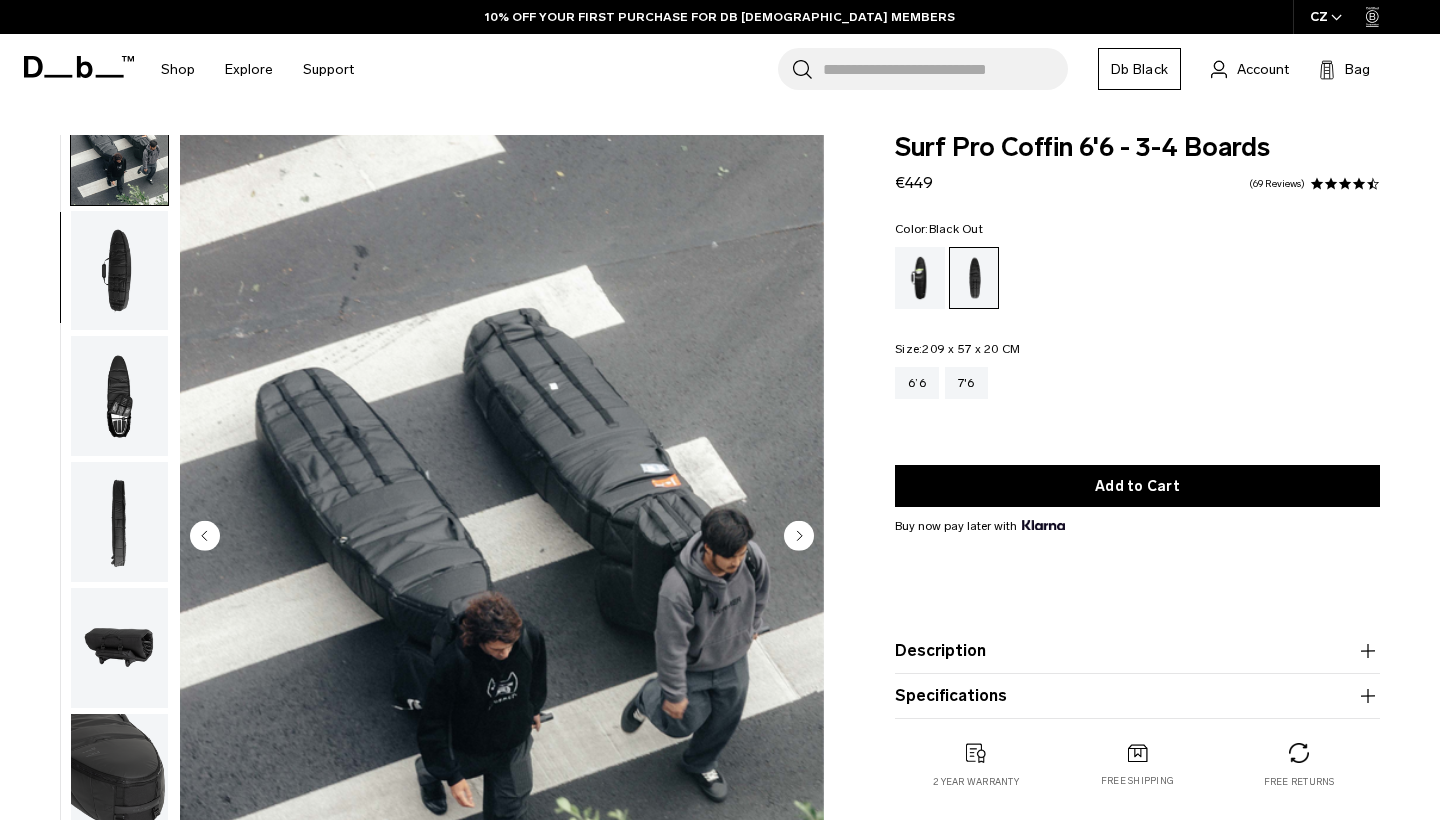 click at bounding box center [119, 271] 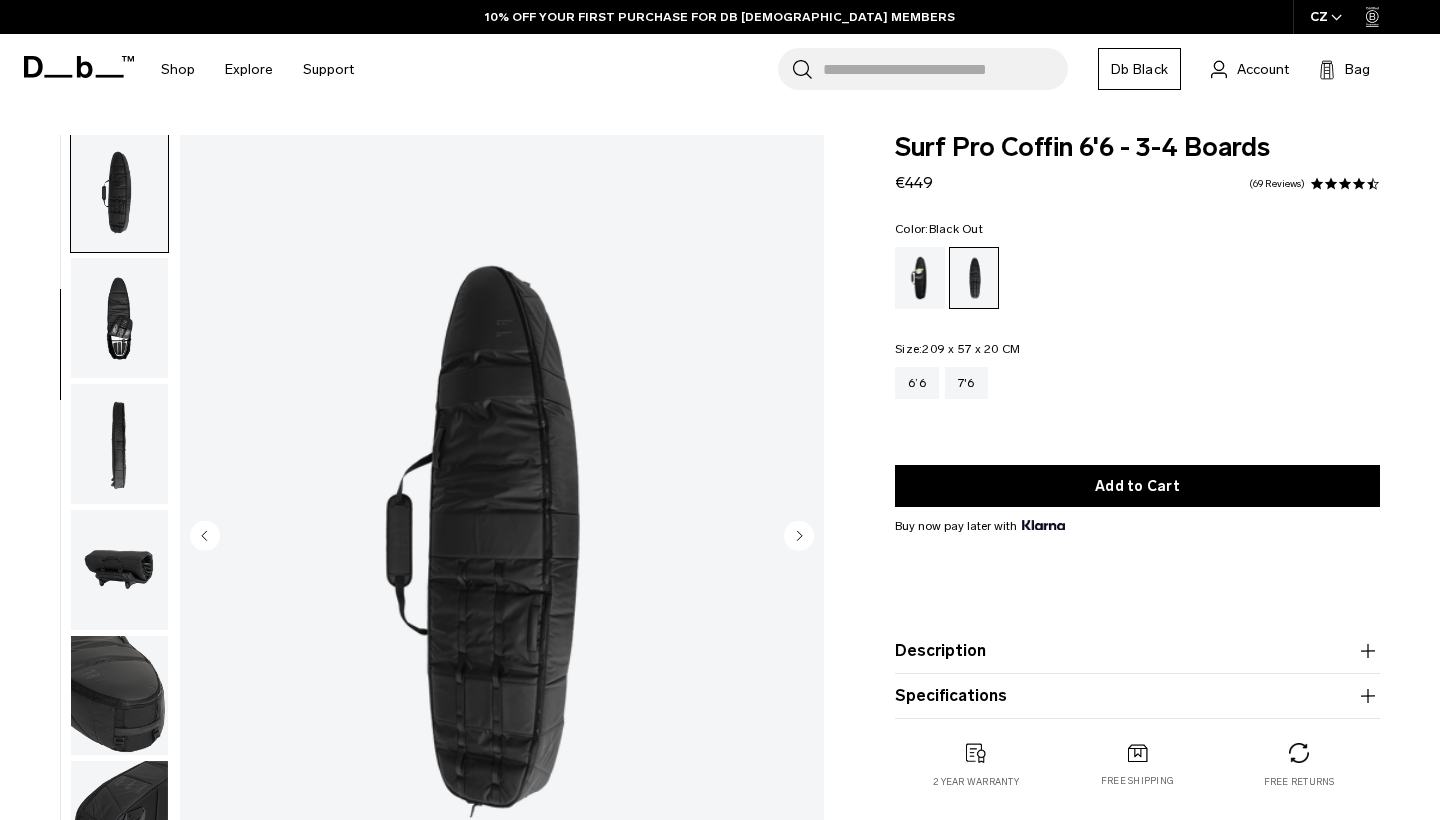 click at bounding box center (119, 318) 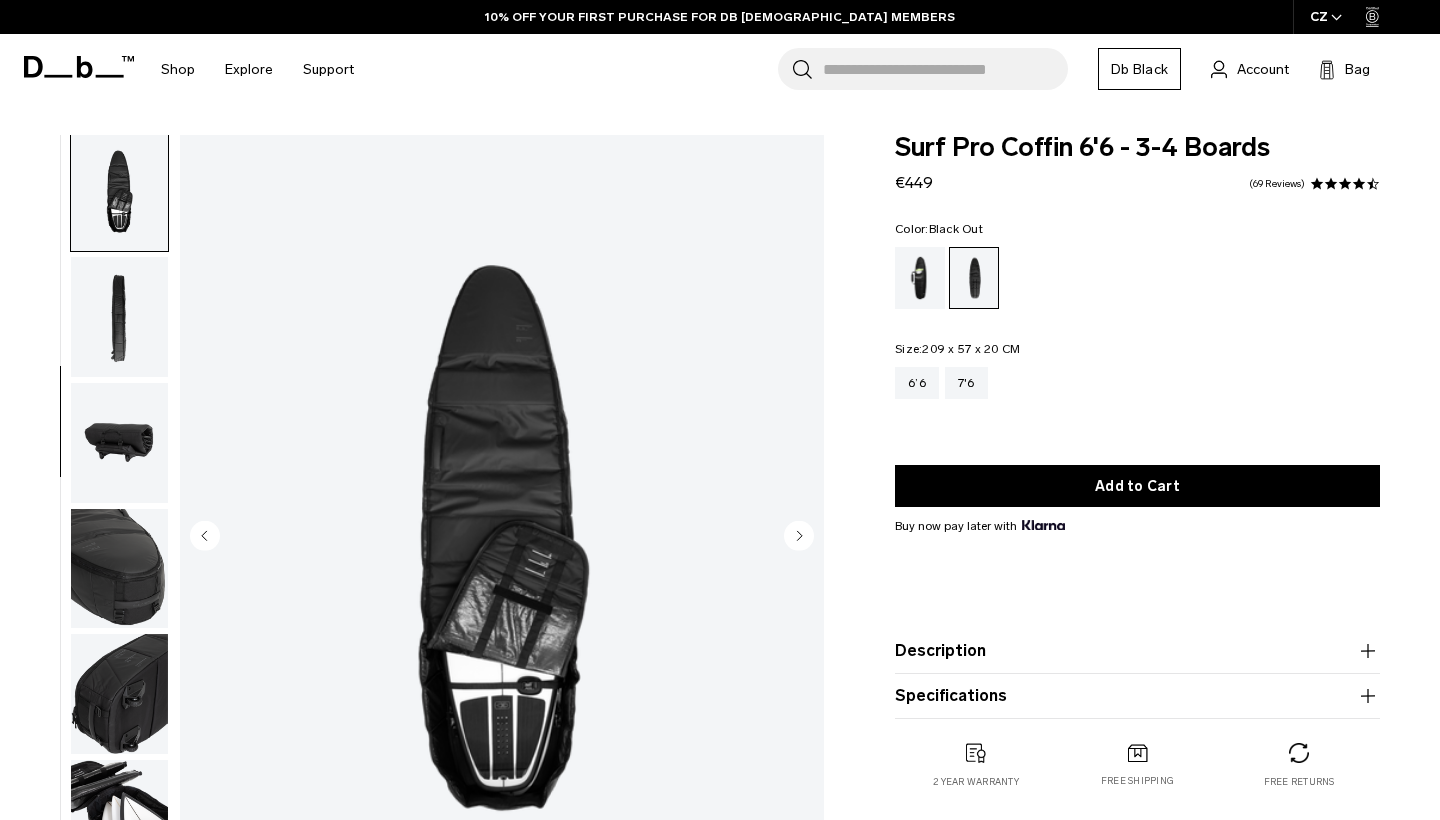 click at bounding box center (119, 443) 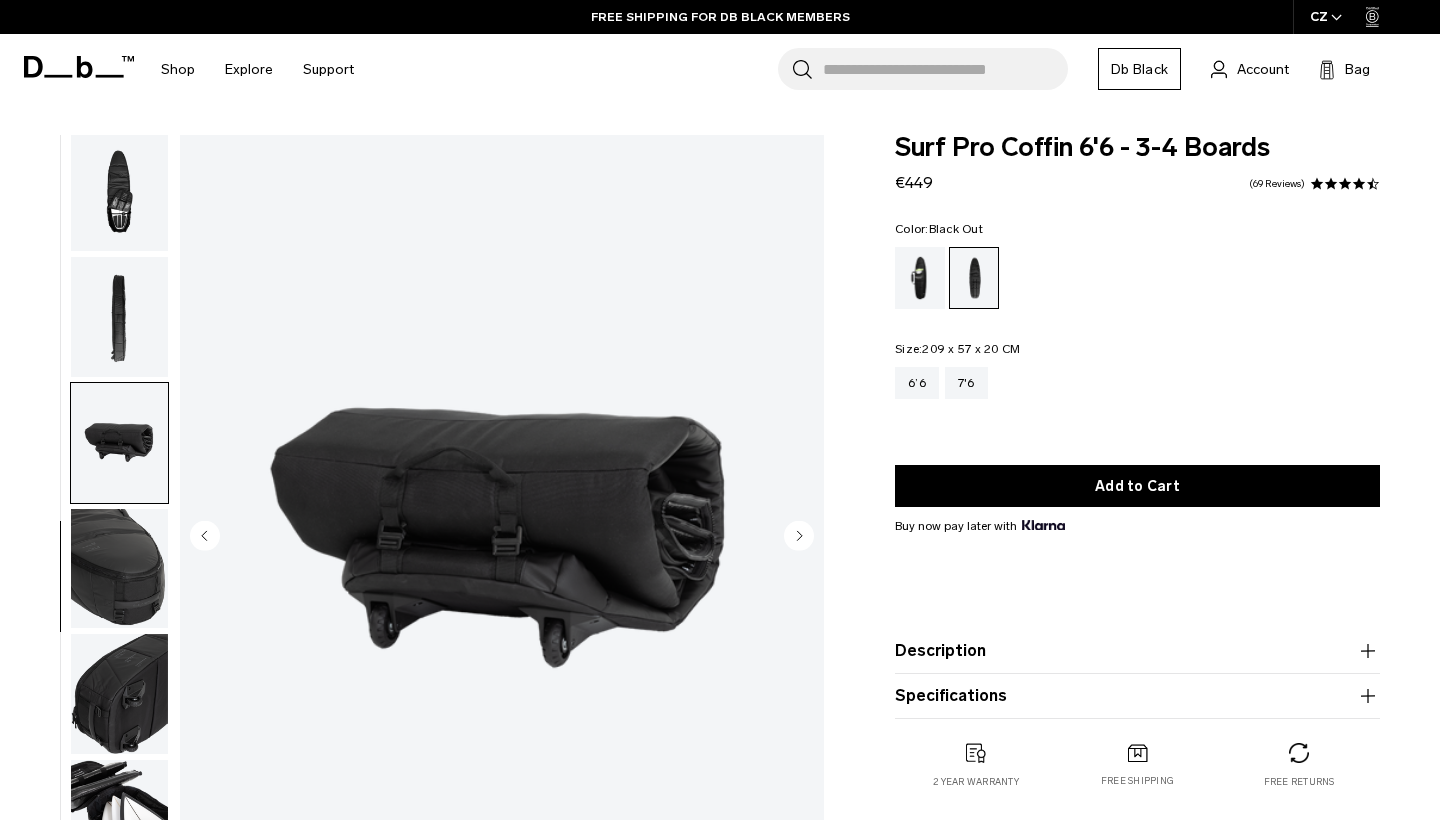scroll, scrollTop: 464, scrollLeft: 0, axis: vertical 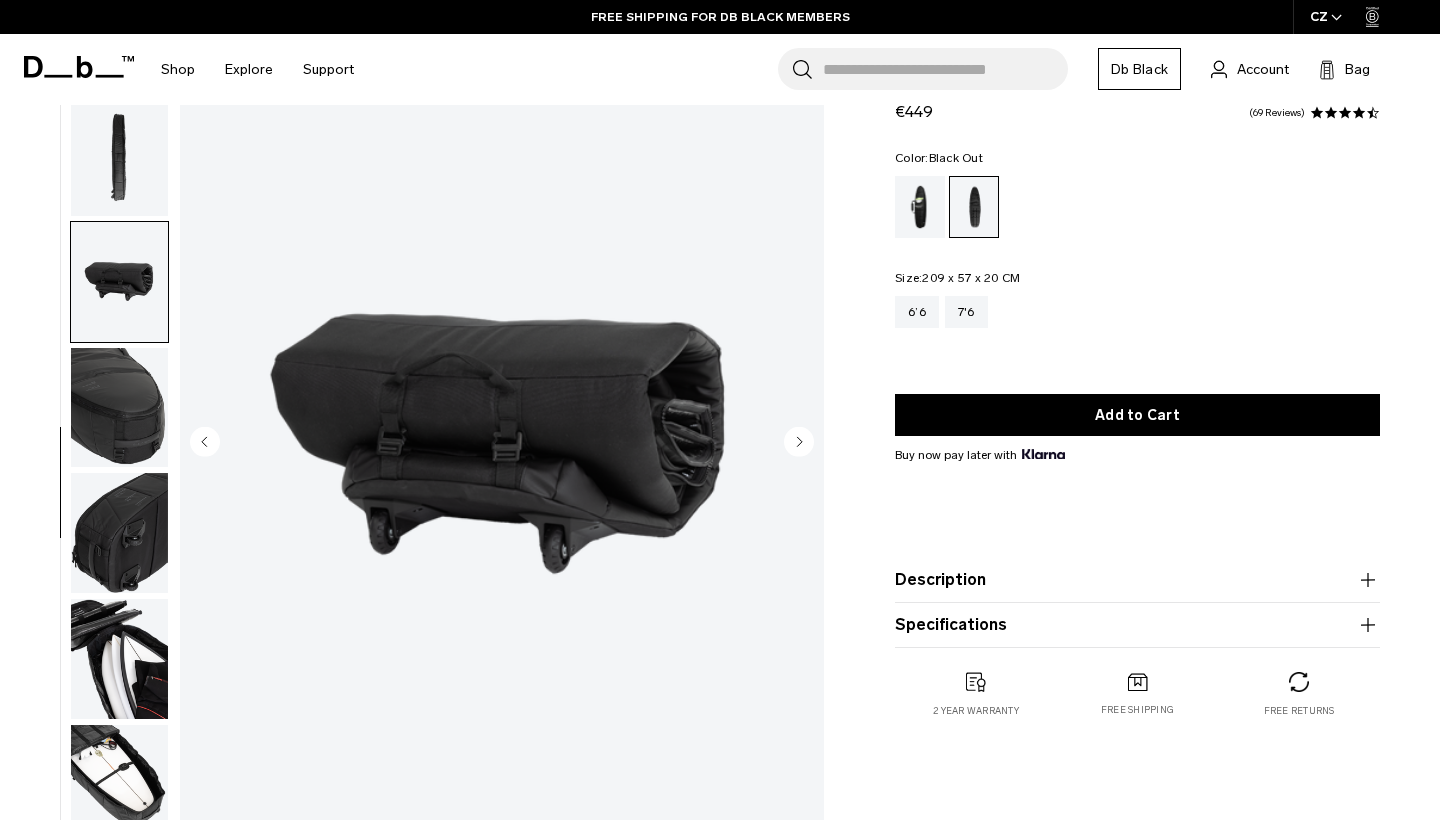 click at bounding box center [119, 659] 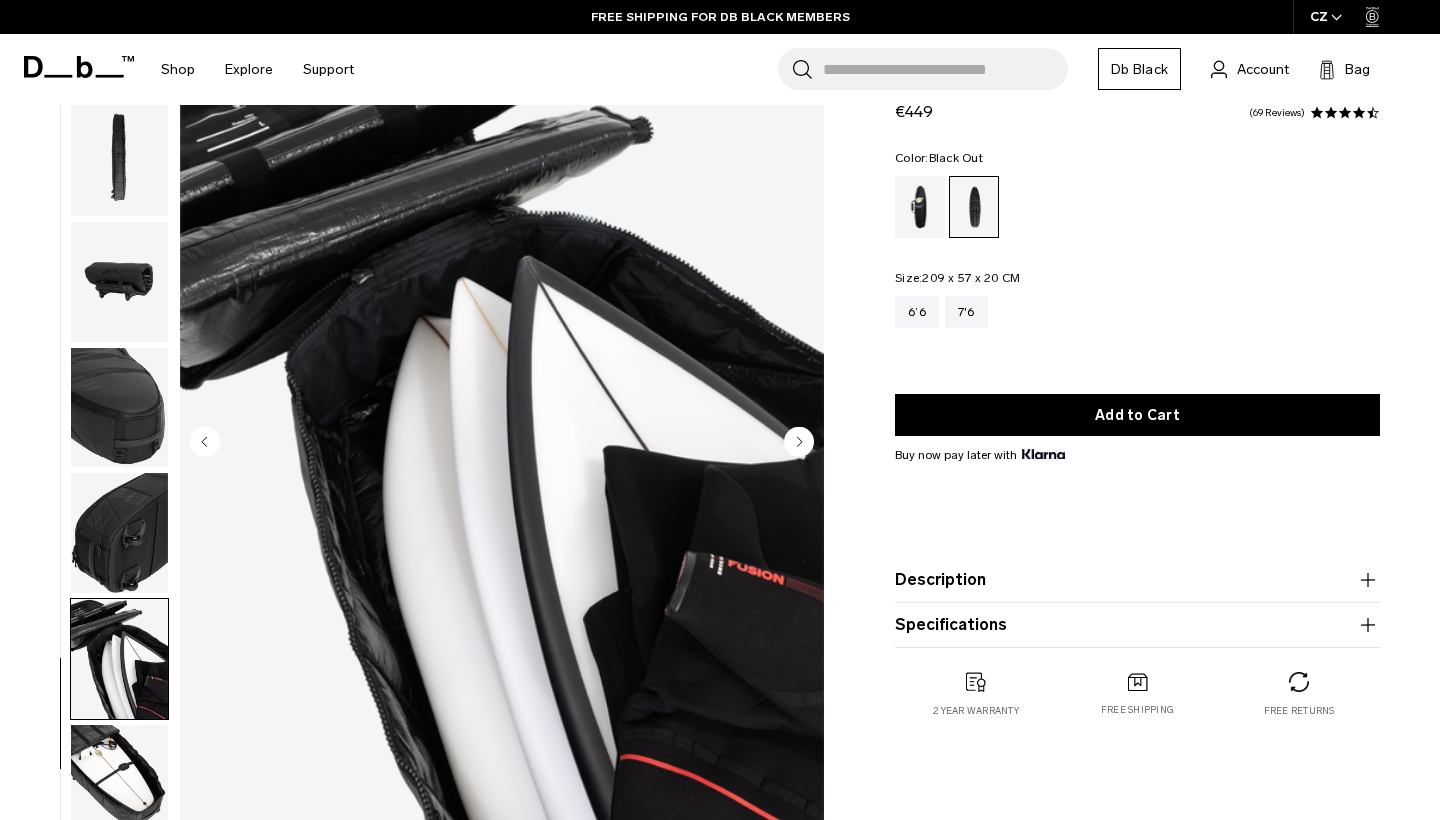 click at bounding box center [119, 785] 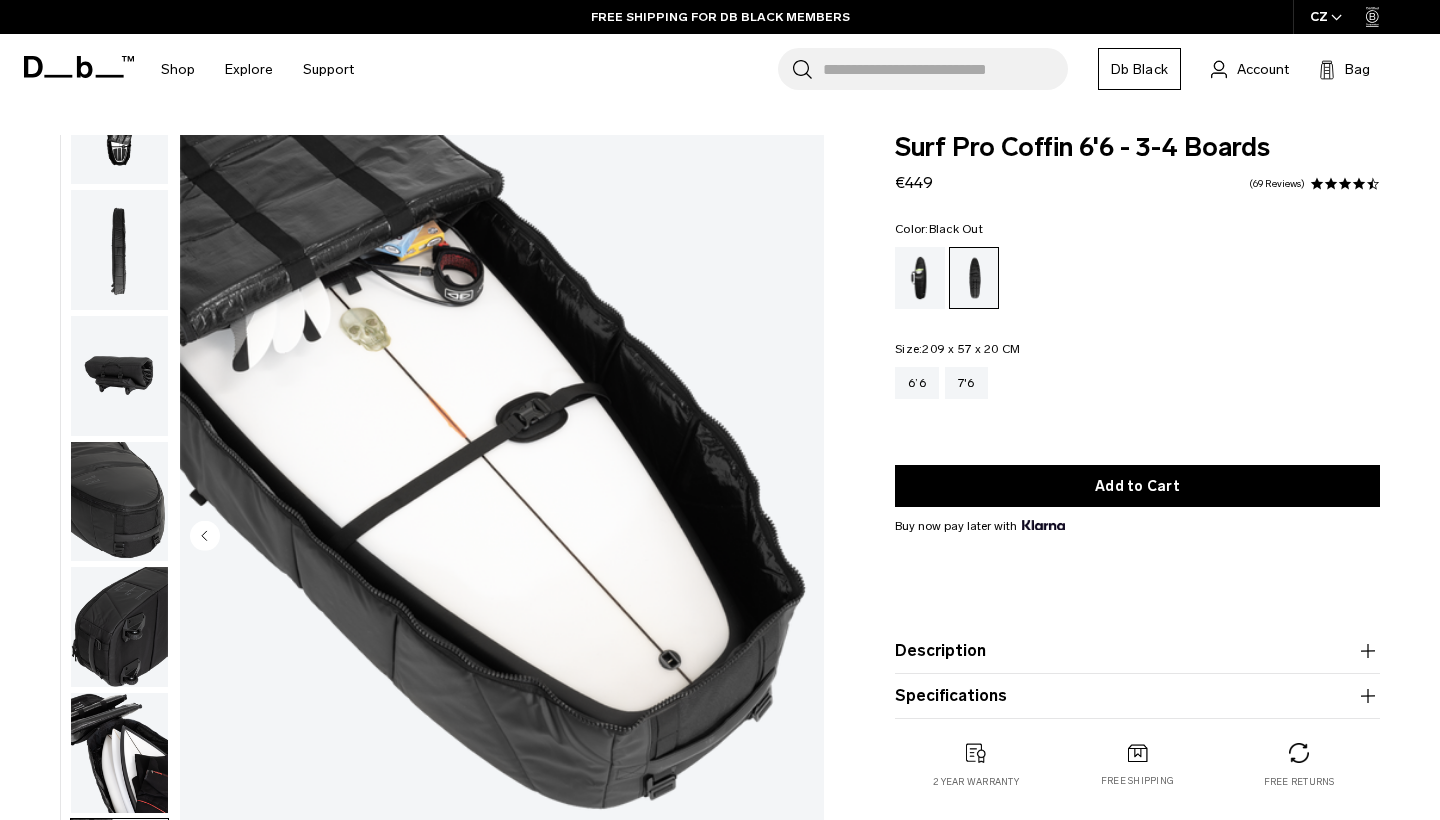 scroll, scrollTop: 0, scrollLeft: 0, axis: both 